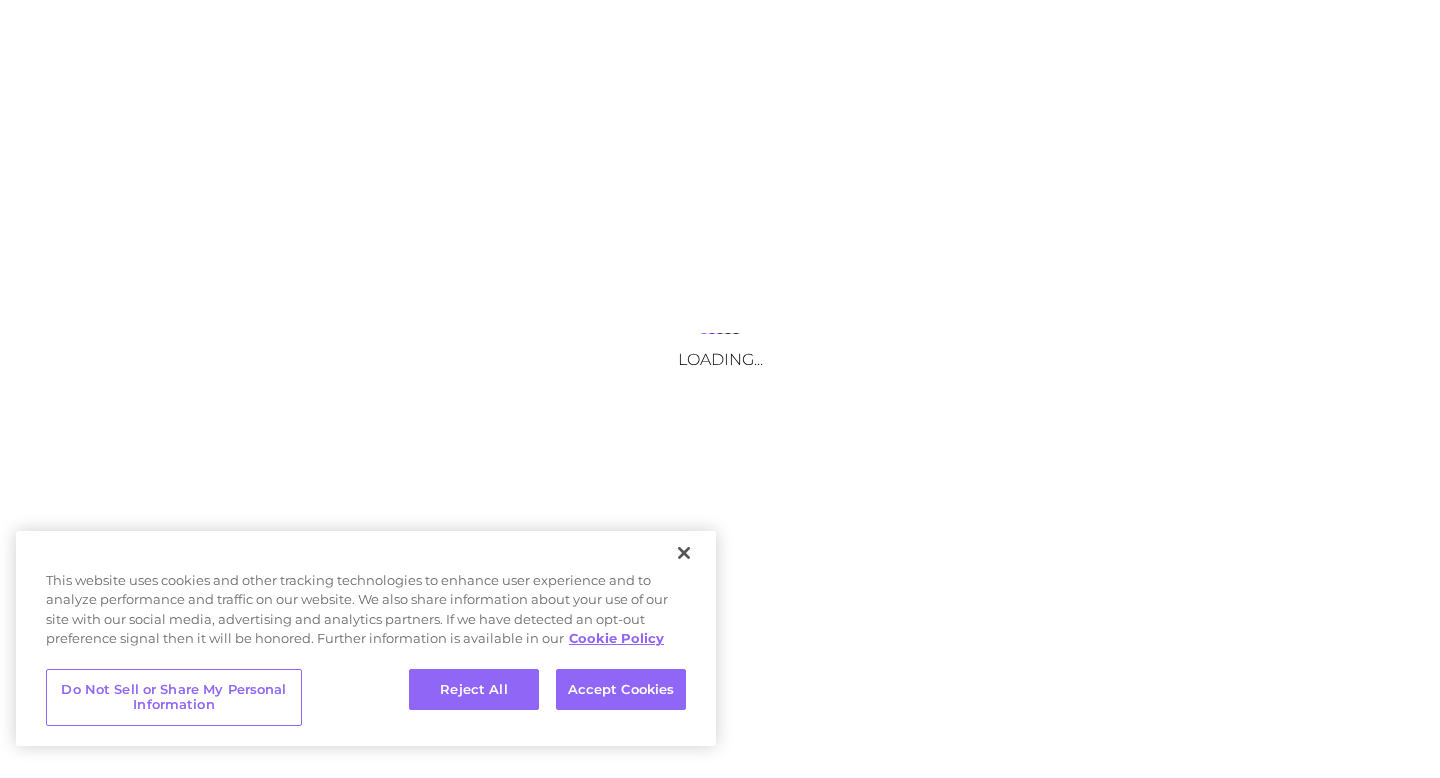 scroll, scrollTop: 0, scrollLeft: 0, axis: both 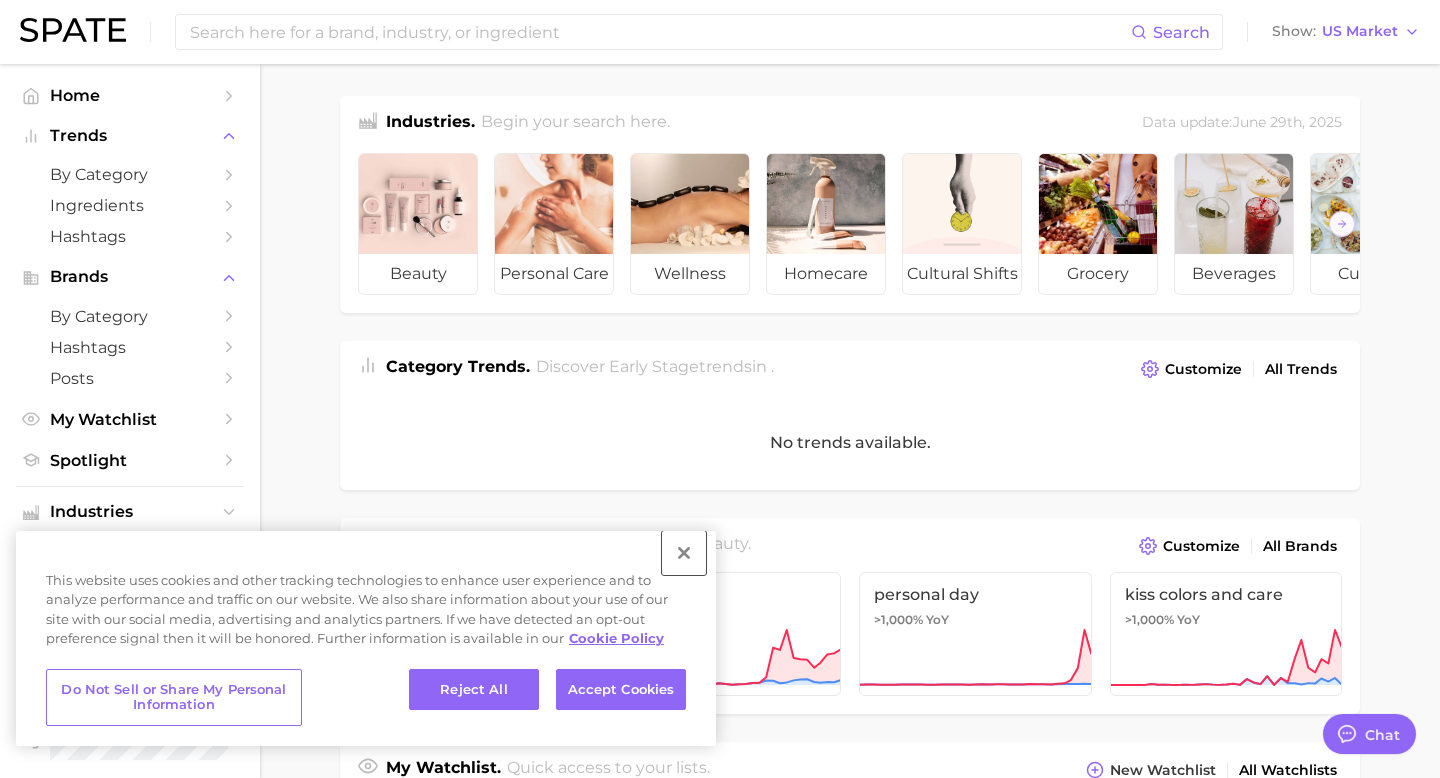 click at bounding box center [684, 553] 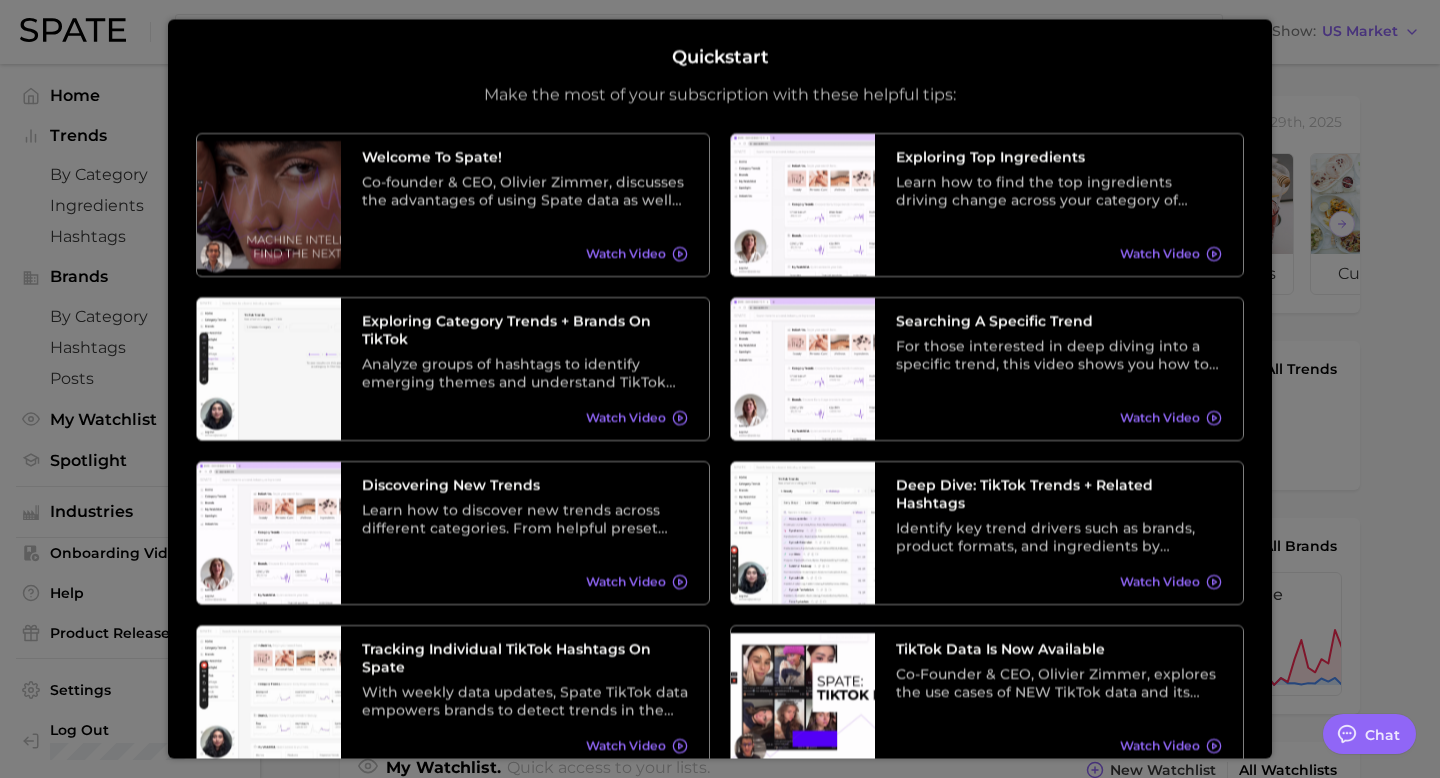 click on "Quickstart Make the most of your subscription with these helpful tips: Welcome to Spate! Co-founder & CEO, [FIRST] [LAST], discusses the advantages of using Spate data as well as its various applications across different roles throughout the beauty industry. Watch Video Exploring Top Ingredients Learn how to find the top ingredients driving change across your category of choice. From broad categories to specific trends, the ingredients filter under the Related Searches tab is the ultimate ingredient discovery tool. Watch Video Exploring Category Trends + Brands on TikTok Analyze groups of hashtags to identify emerging themes and understand TikTok trends at a higher level. Watch Video Searching A Specific Trend For those interested in deep diving into a specific trend, this video shows you how to search trends. Understand health stats, related searches (ie, ingredients and product formats), brands, predicted future growth and more with this tutorial. Watch Video Discovering New Trends Watch Video Watch Video" at bounding box center [720, 388] 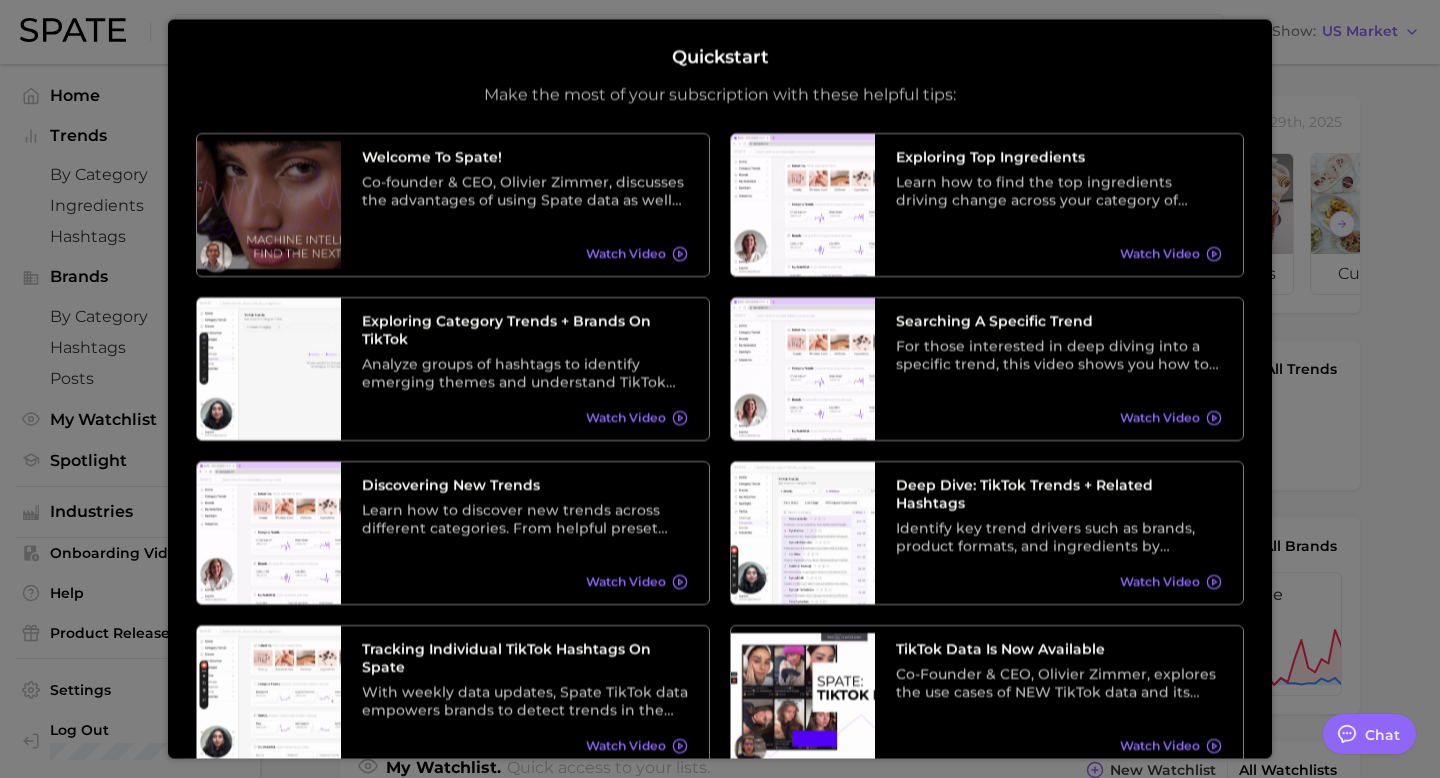 click at bounding box center [720, 788] 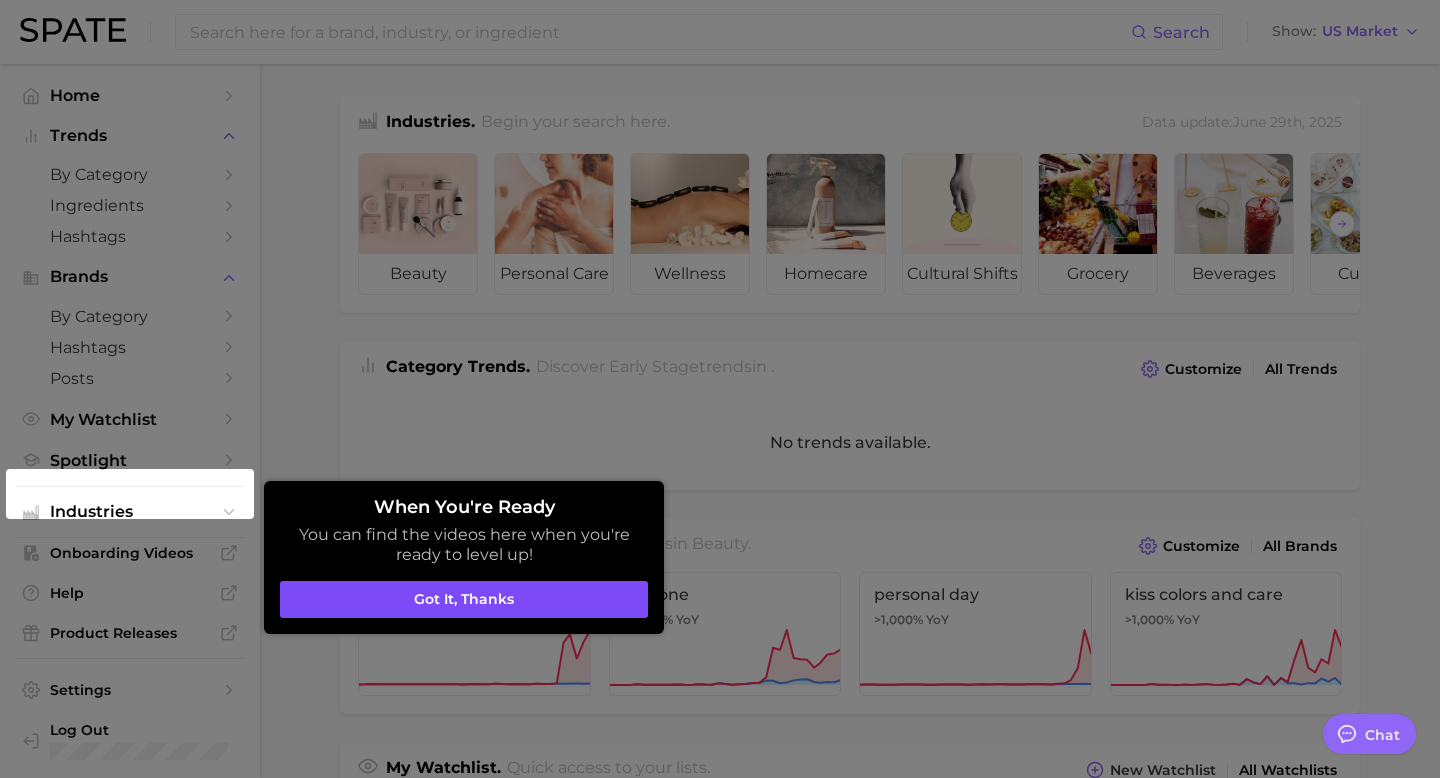 click on "Got it, thanks" at bounding box center (464, 600) 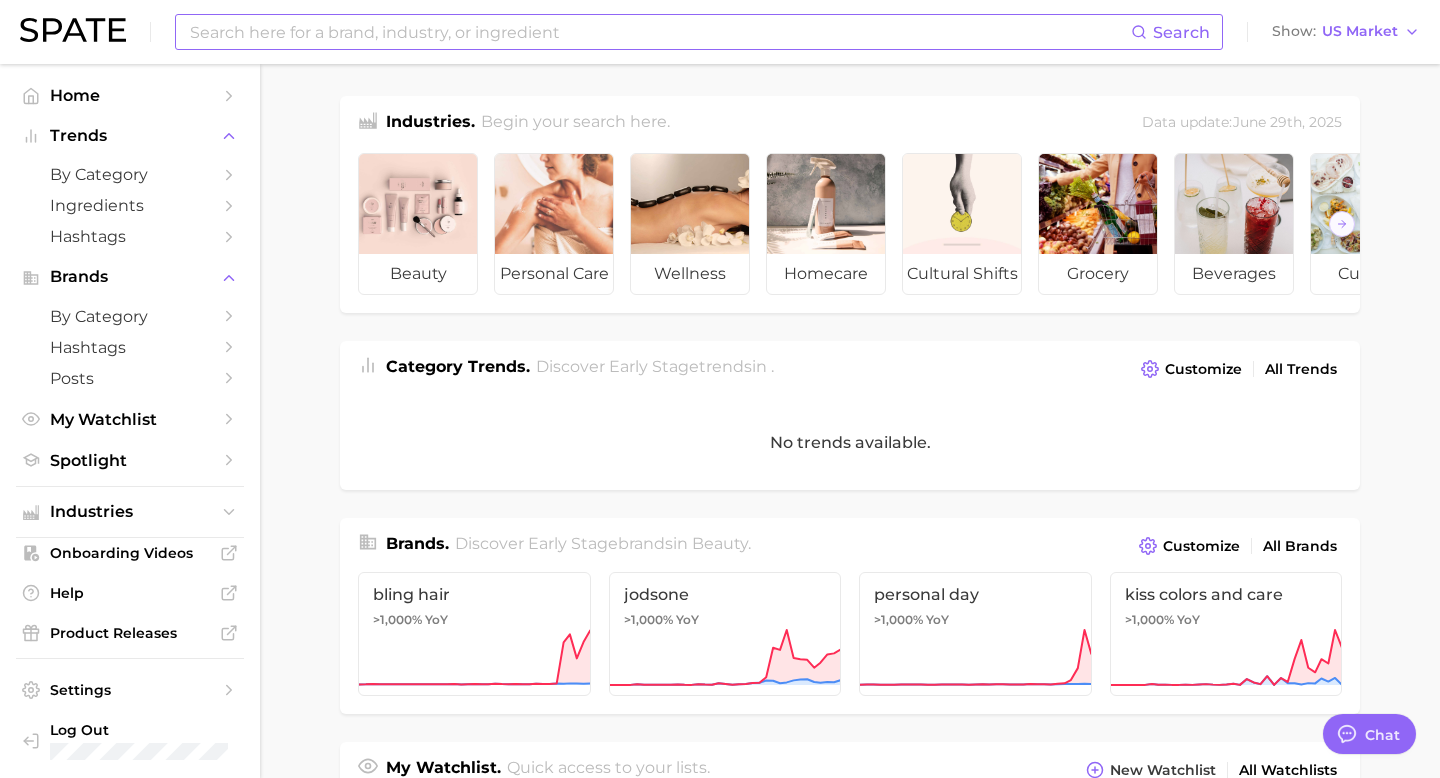 click at bounding box center (659, 32) 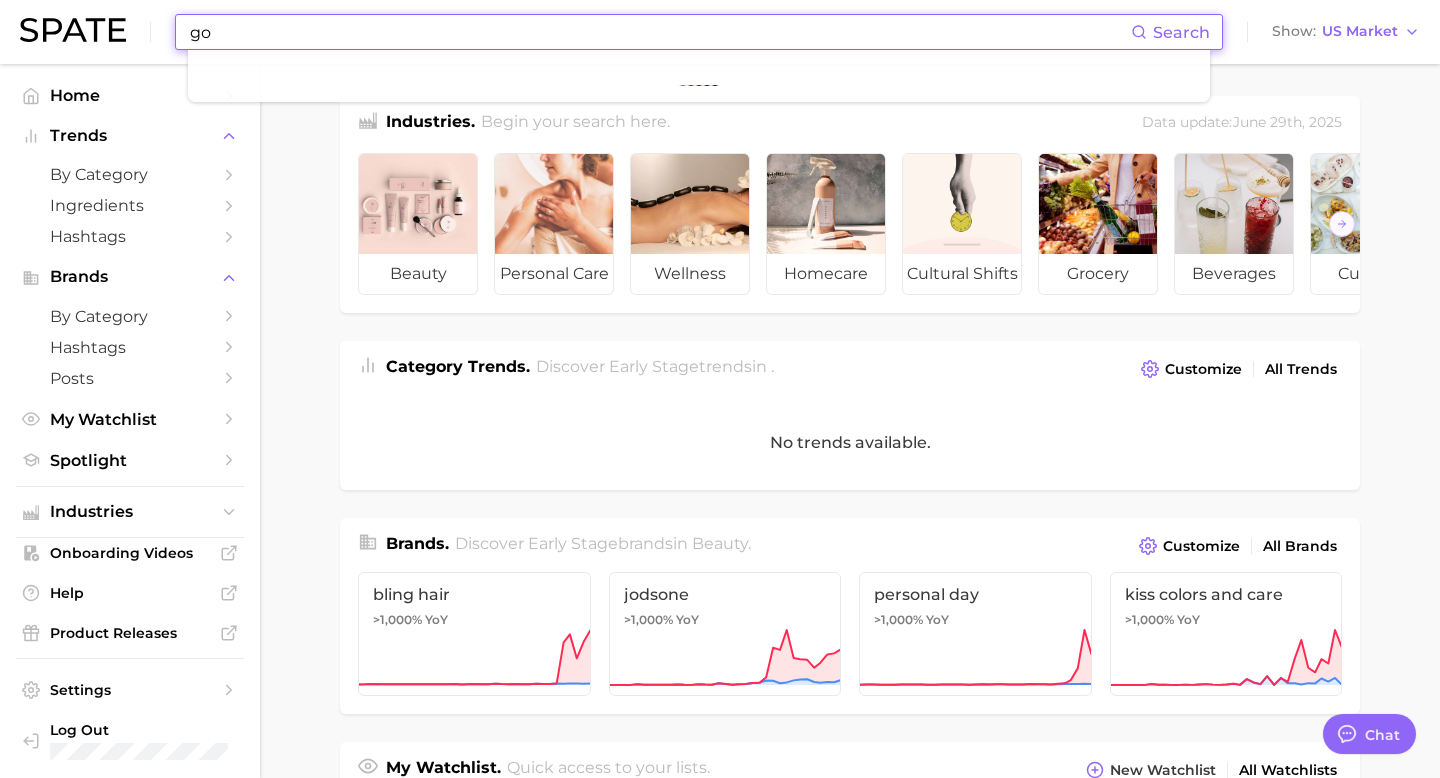 type on "g" 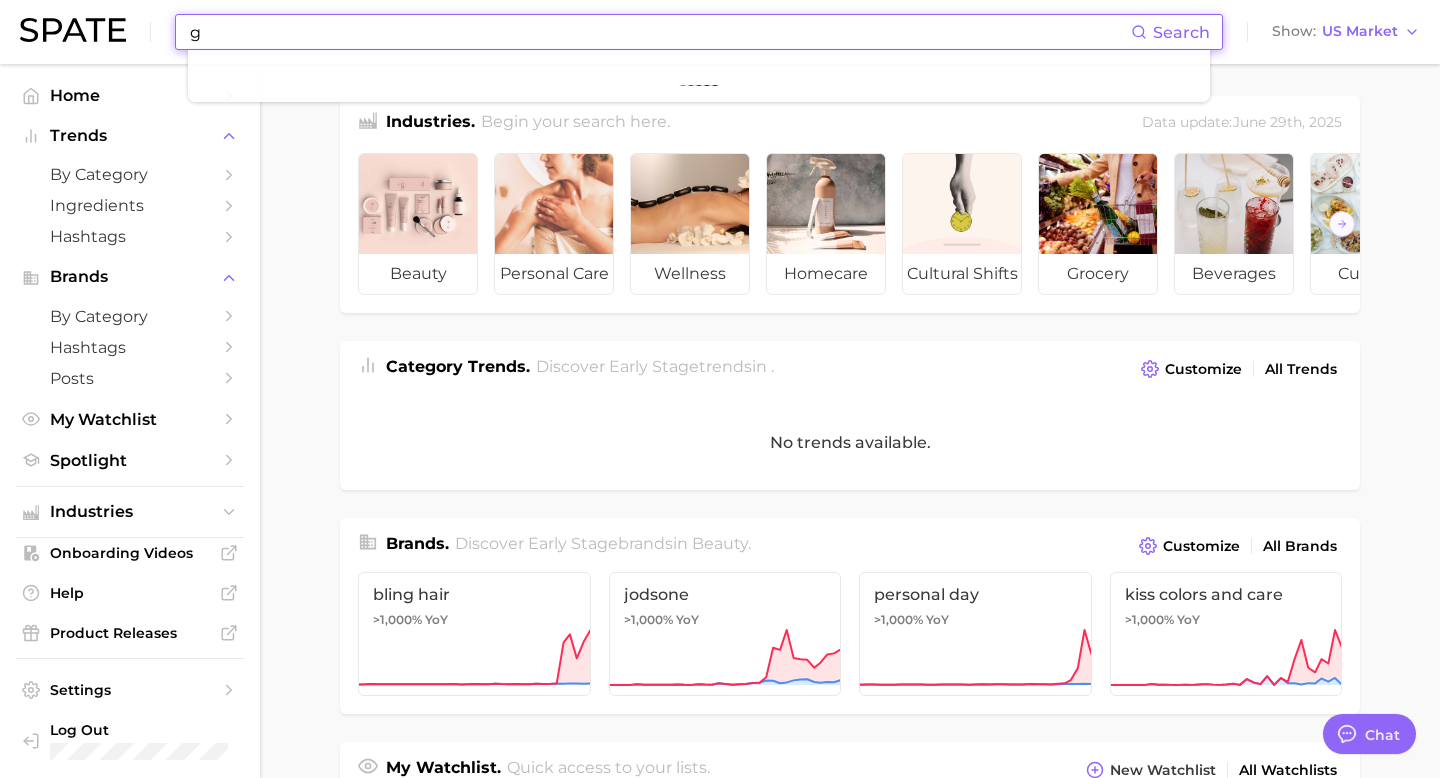 type 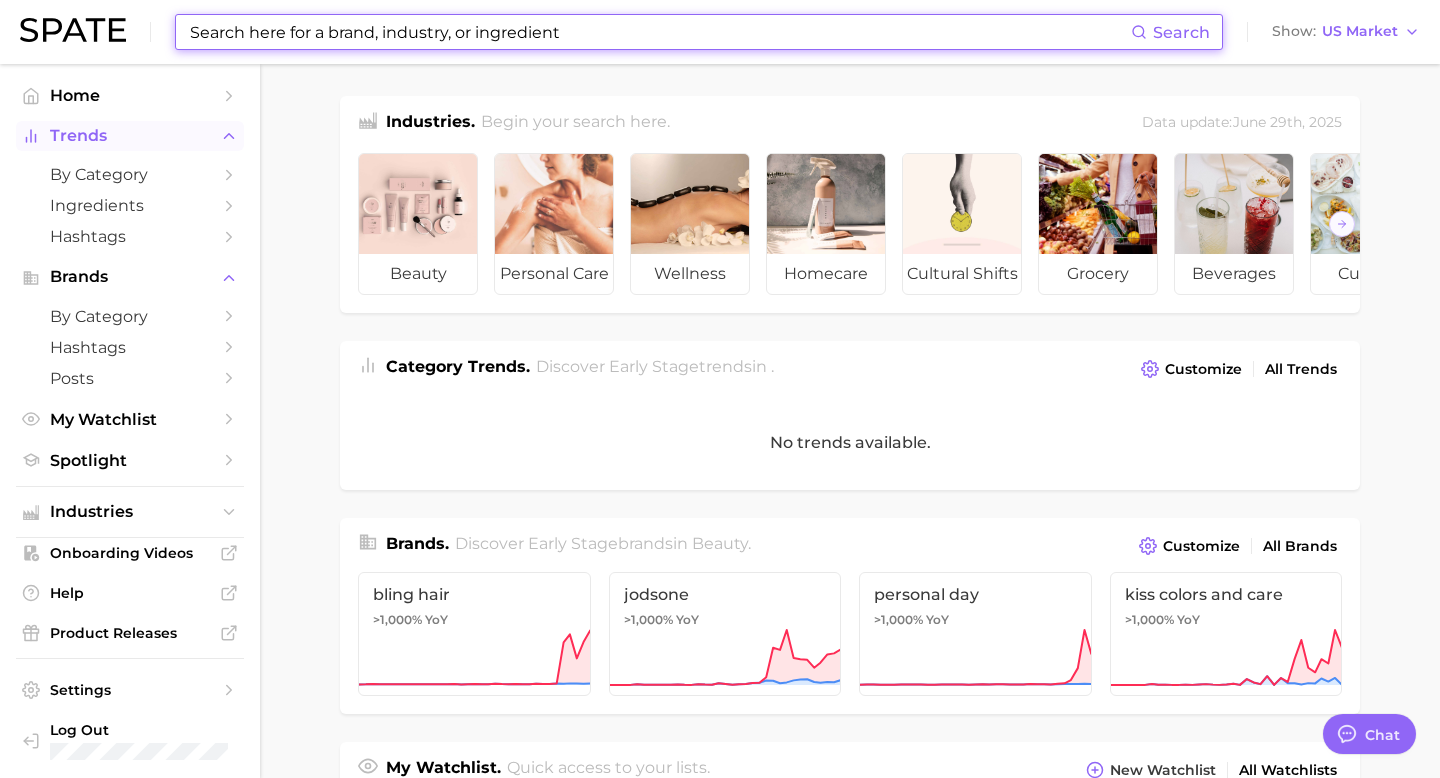 click on "Trends" at bounding box center [130, 136] 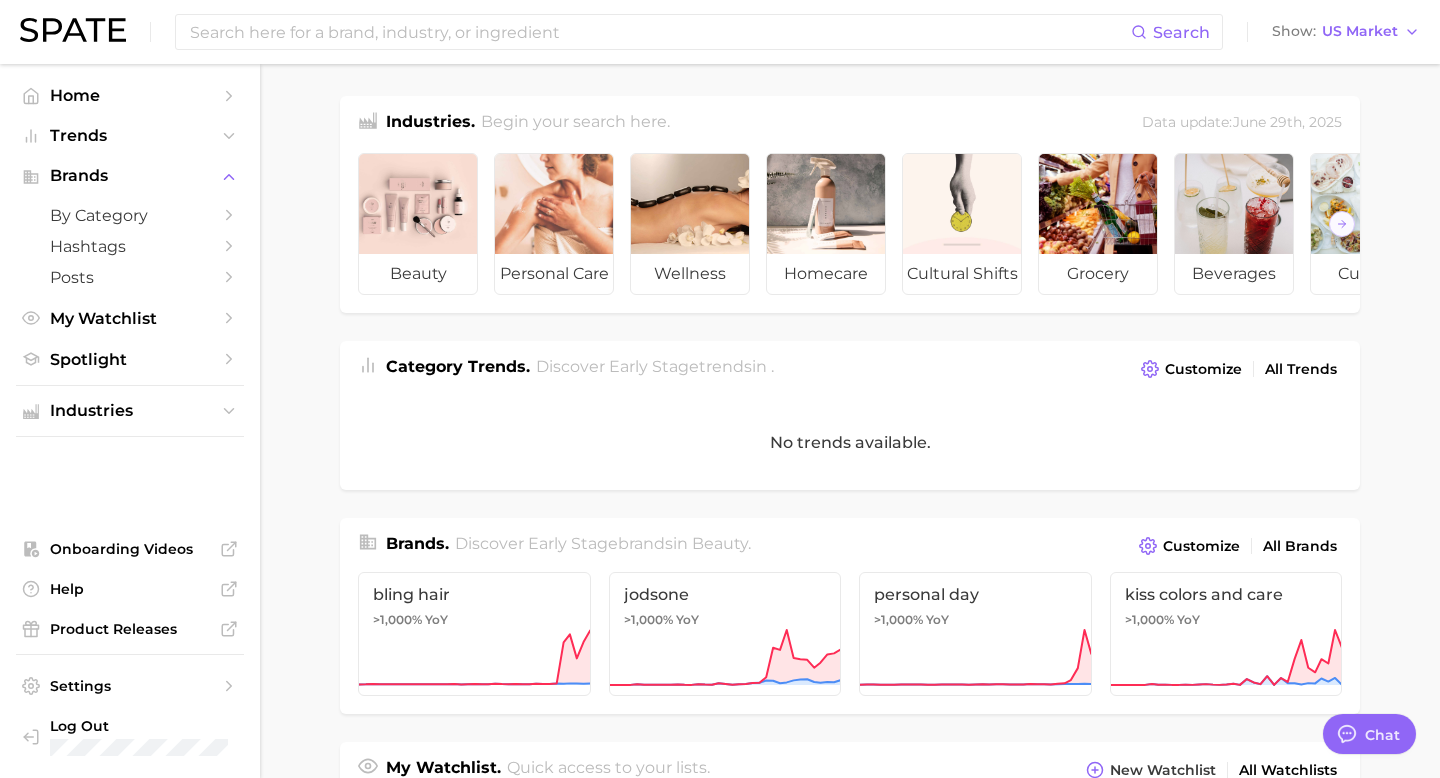 click on "Home Trends Brands by Category Hashtags Posts My Watchlist Spotlight" at bounding box center (130, 227) 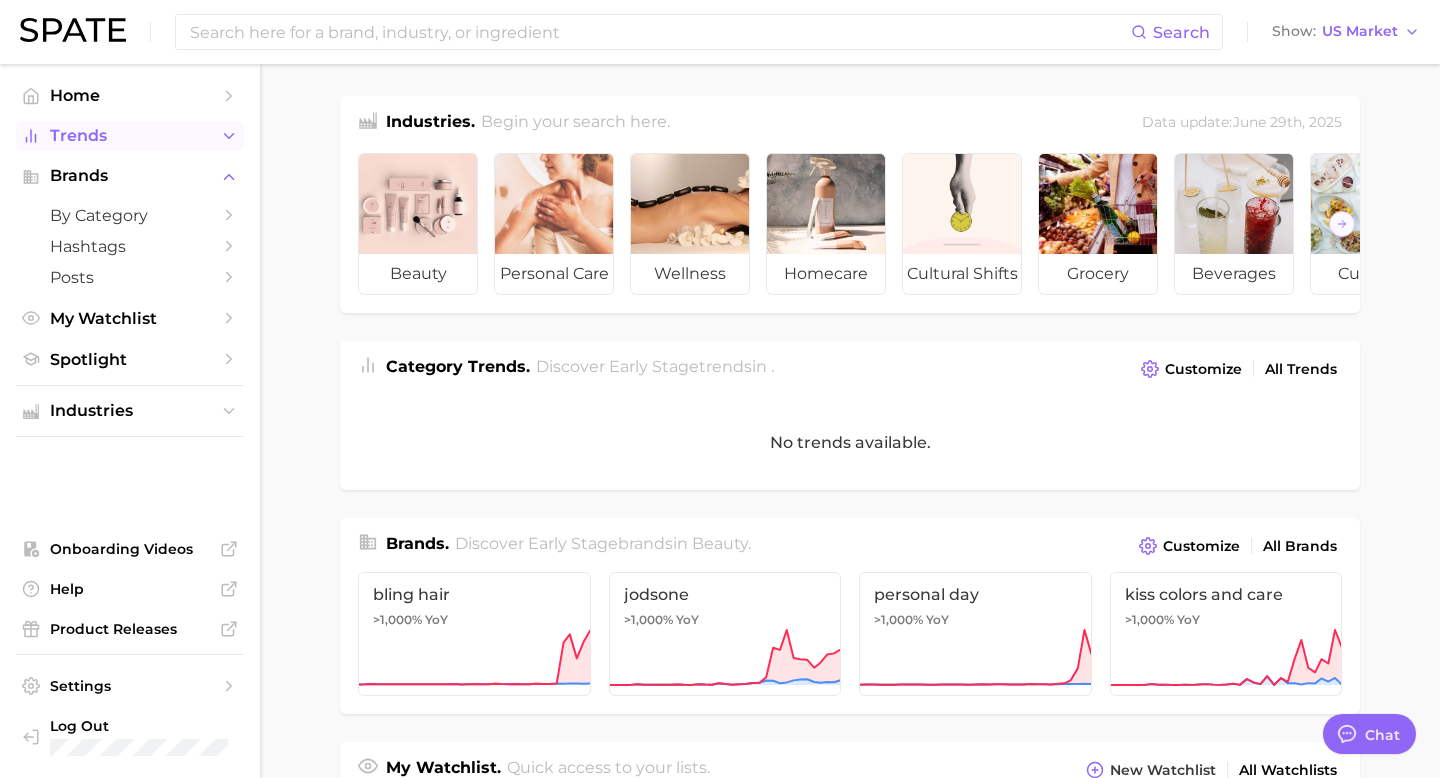 click on "Trends" at bounding box center (130, 136) 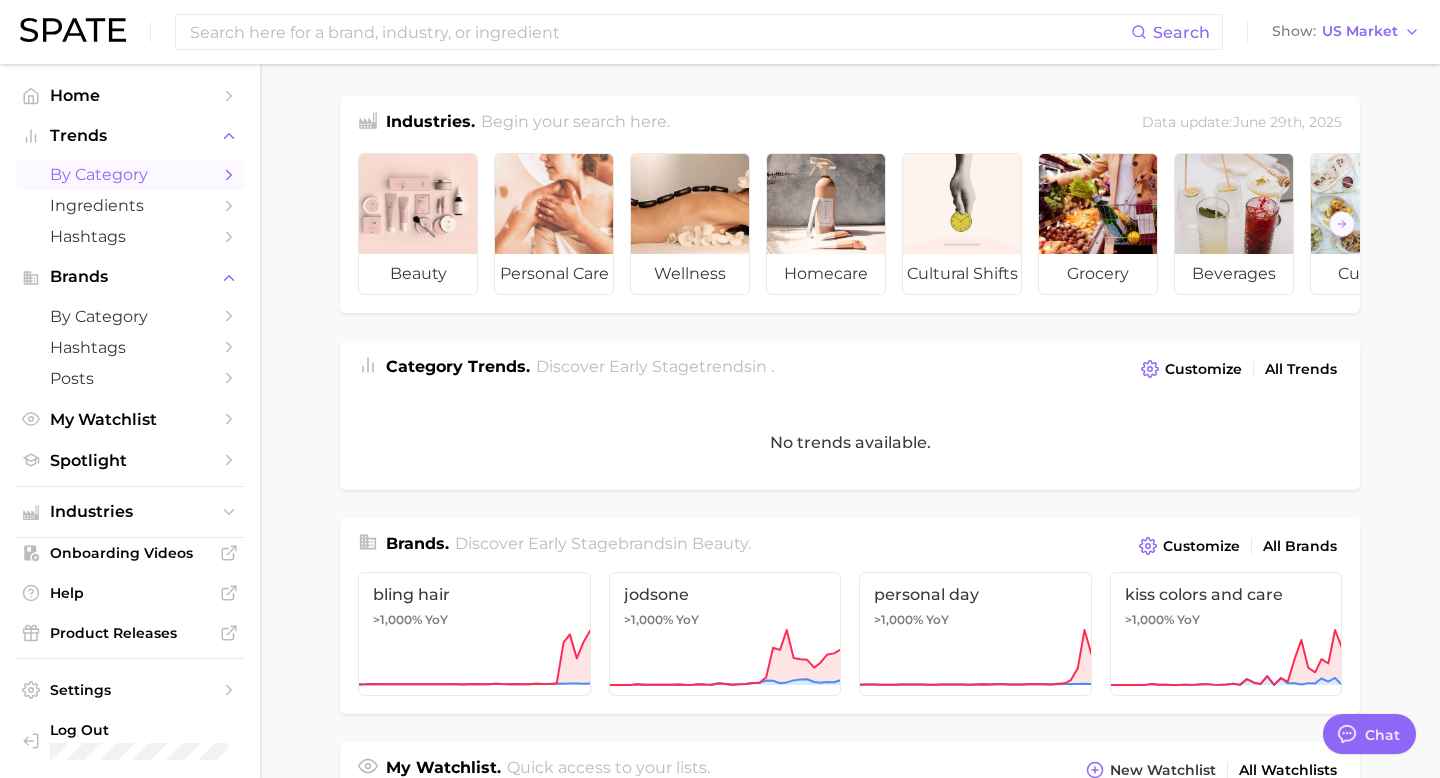 click on "by Category" at bounding box center (130, 174) 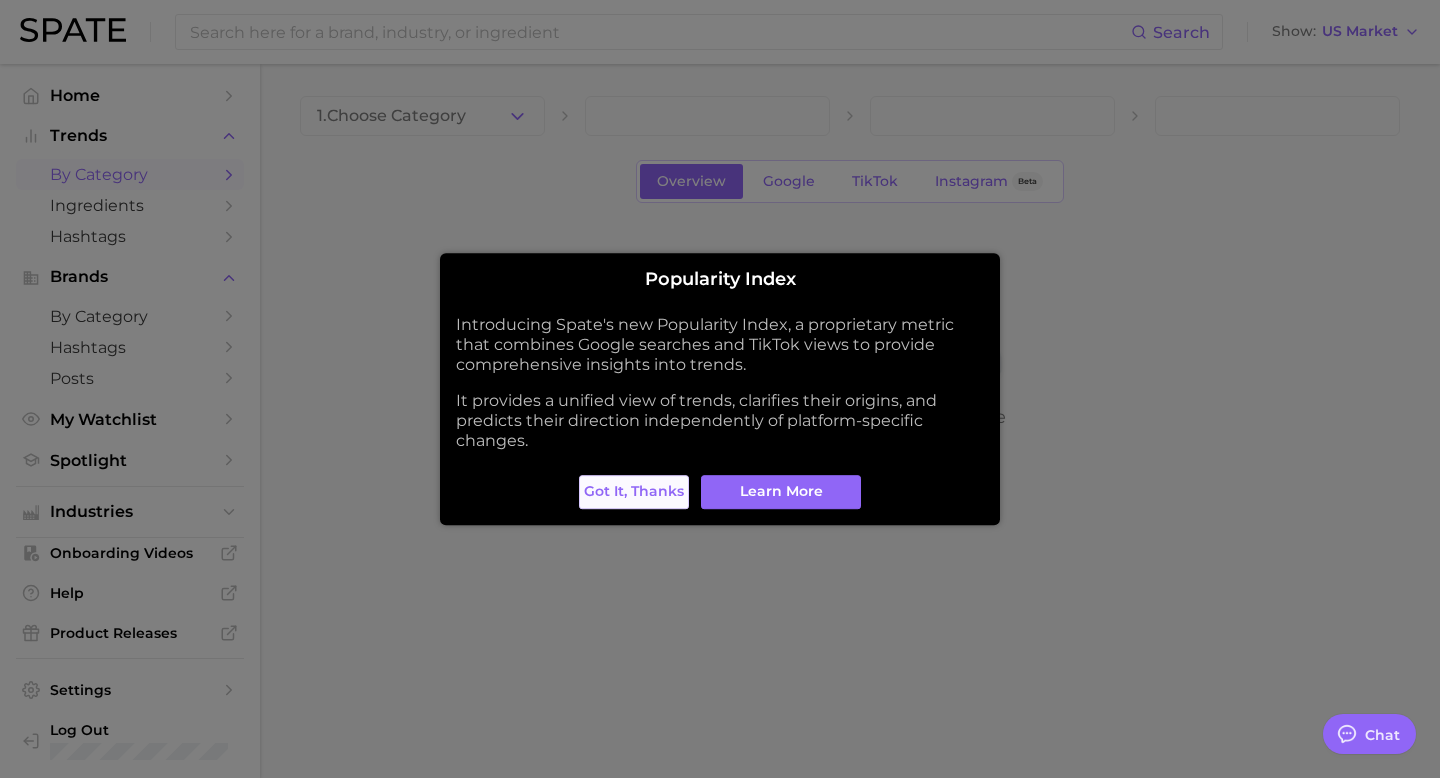 click on "Got it, thanks" at bounding box center (634, 491) 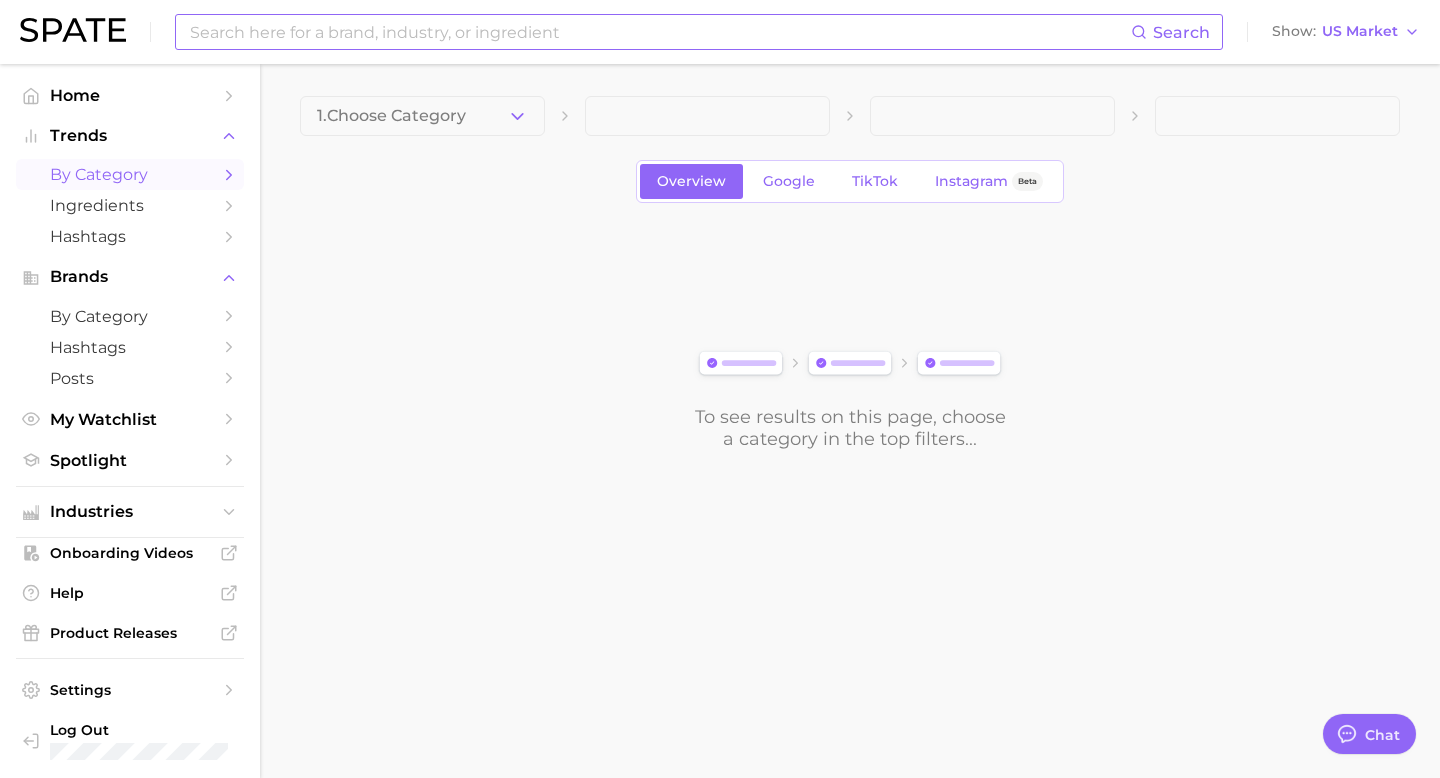click at bounding box center (659, 32) 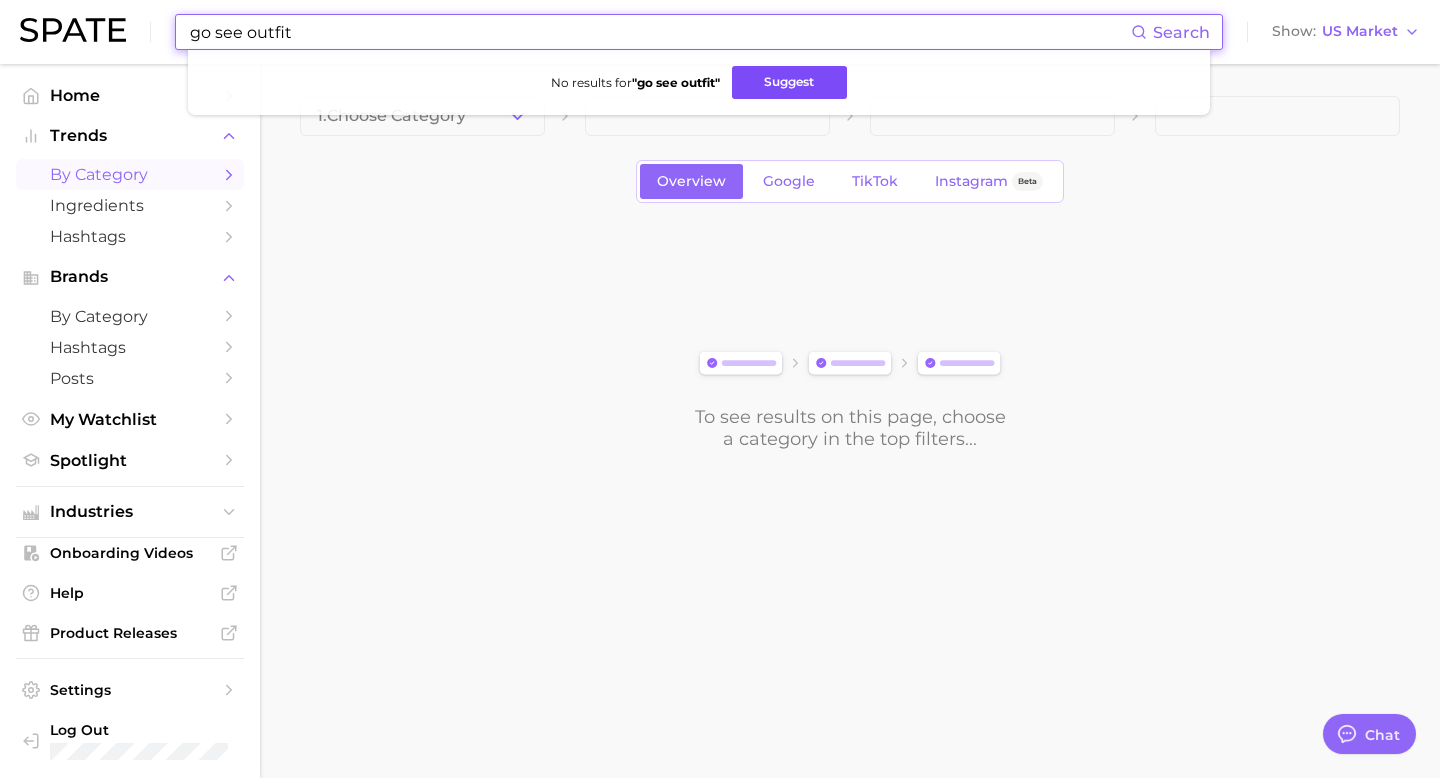 type on "go see outfit" 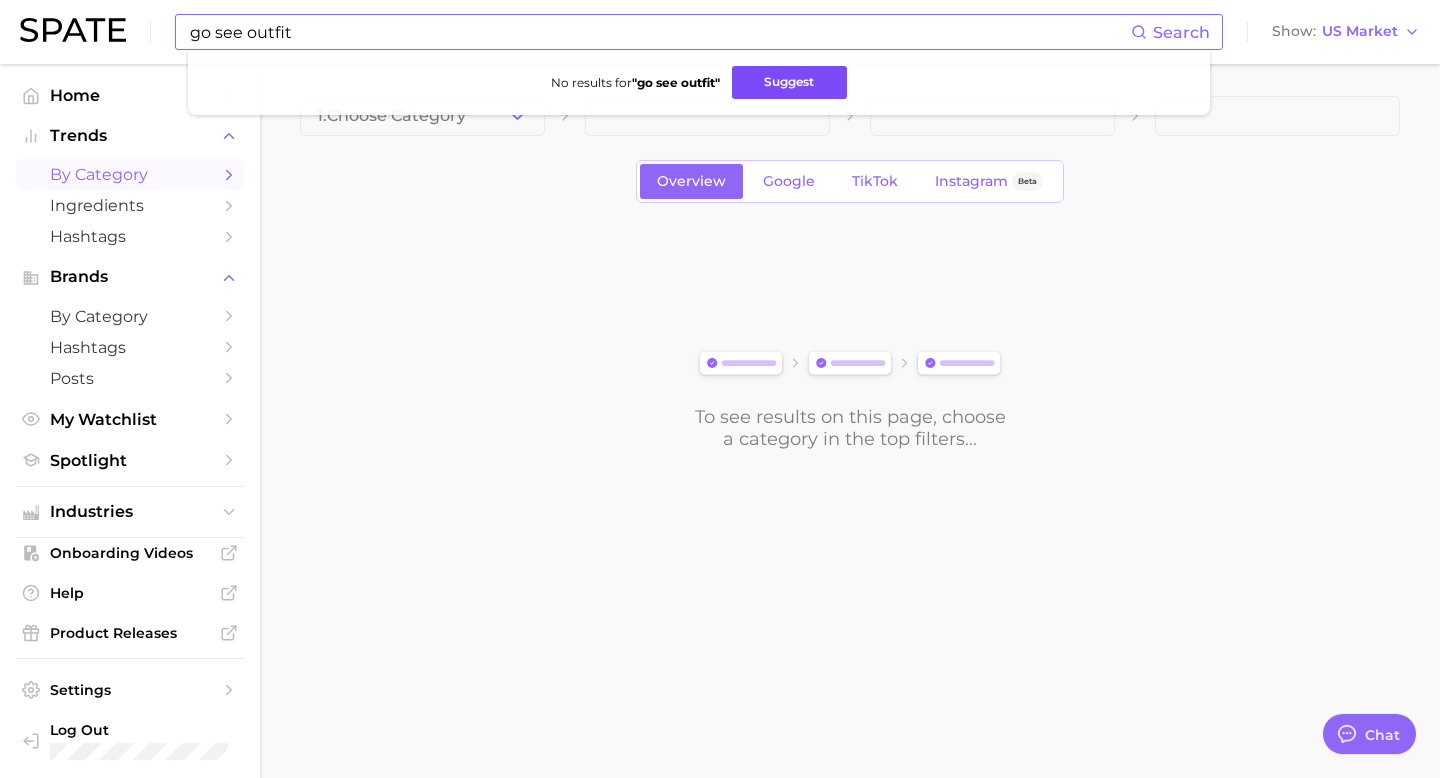 click on "Suggest" at bounding box center (789, 82) 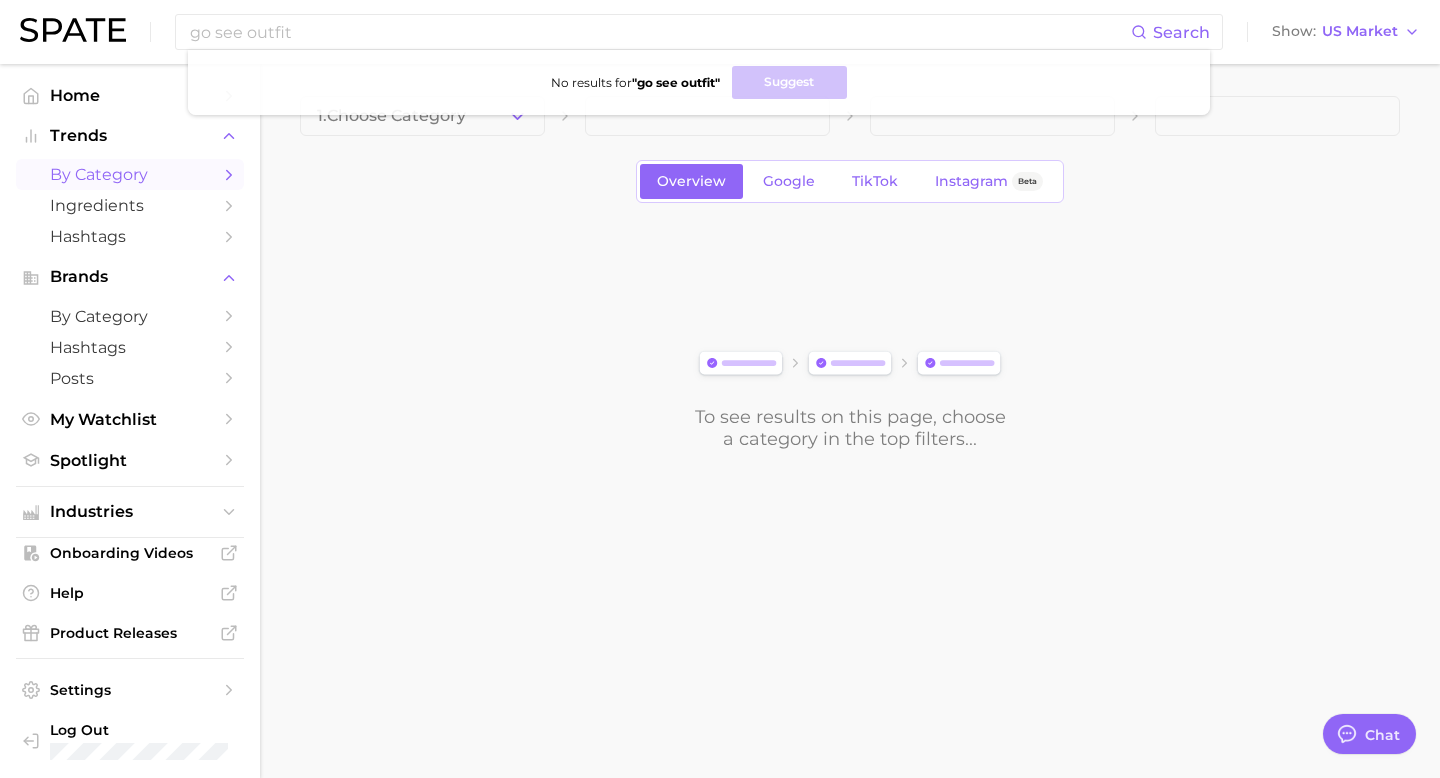 click on "Overview Google TikTok Instagram Beta" at bounding box center [850, 181] 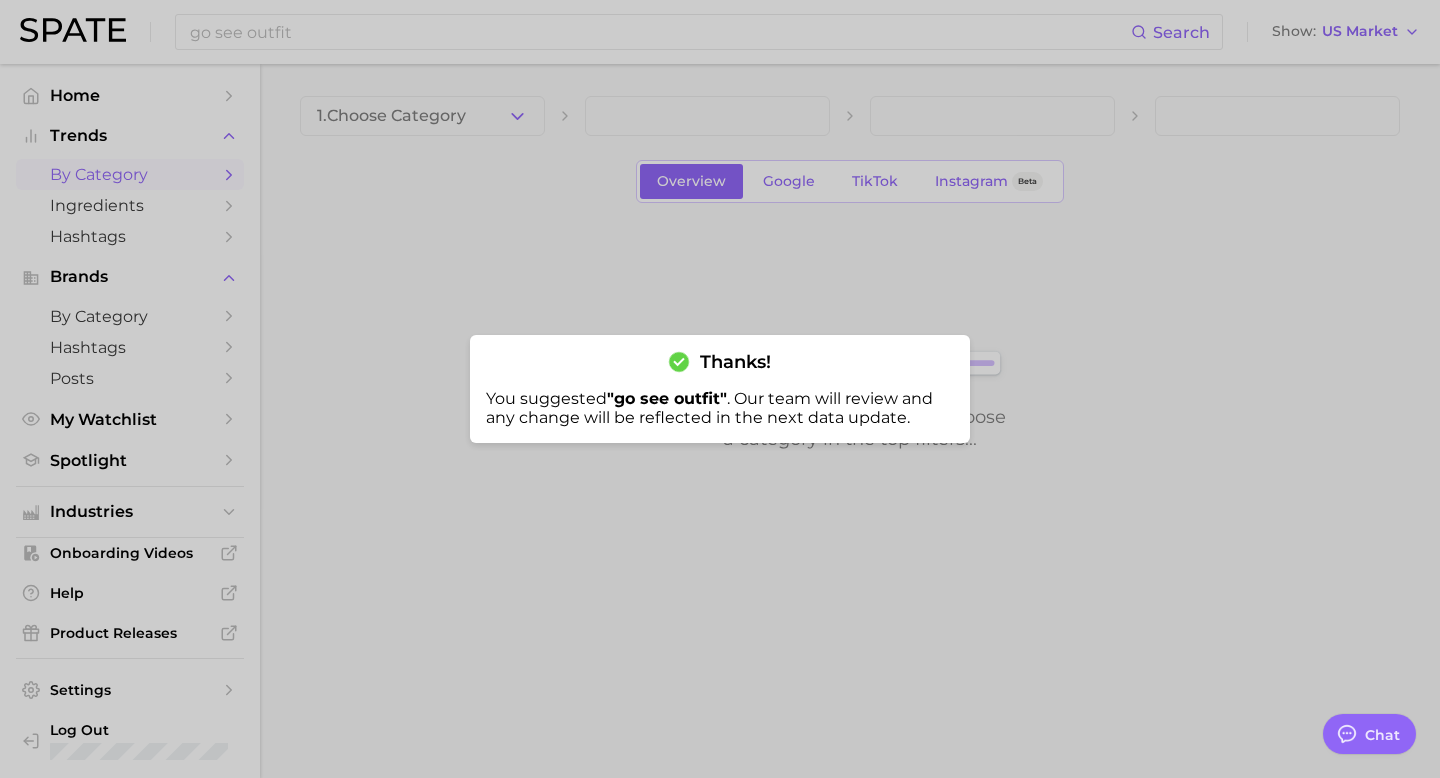 click at bounding box center (720, 389) 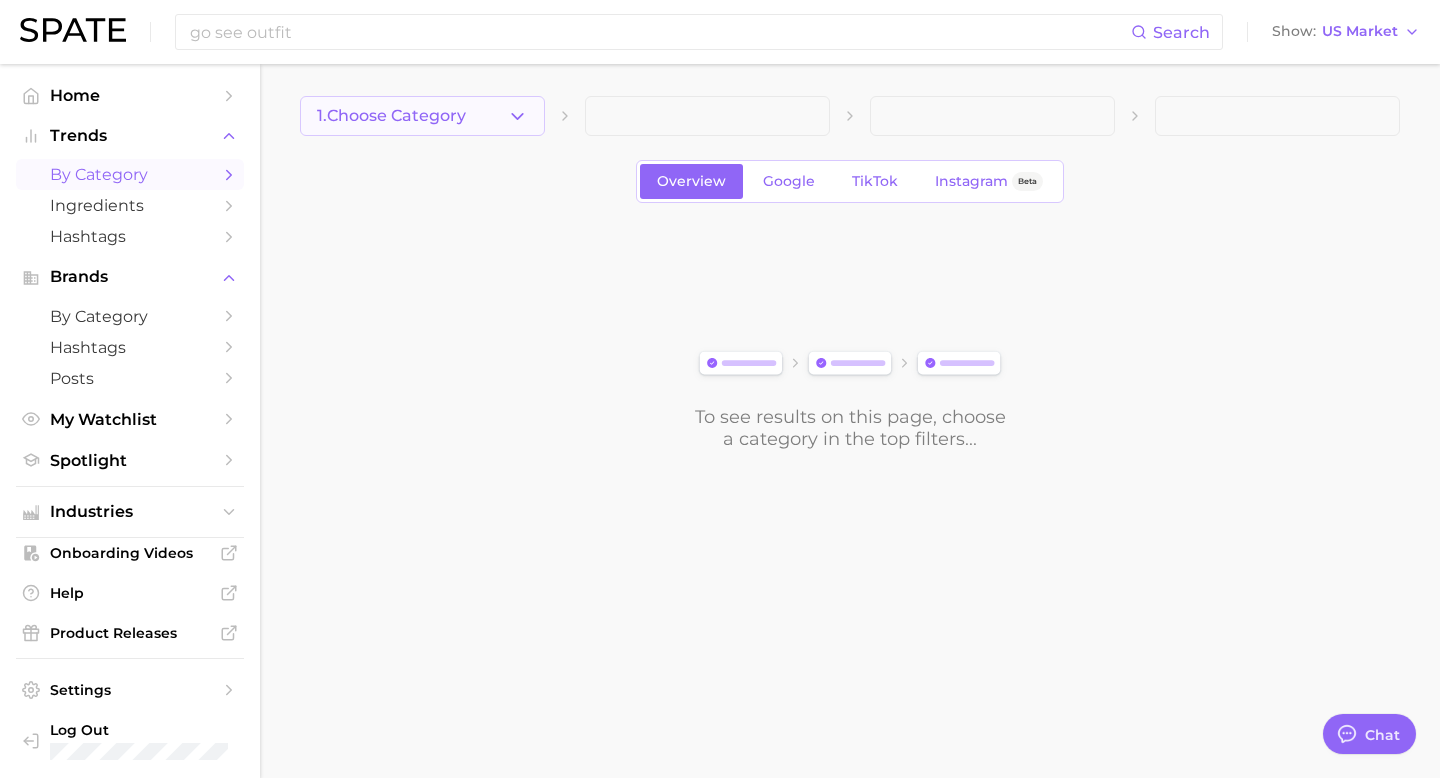 click on "1.  Choose Category" at bounding box center (422, 116) 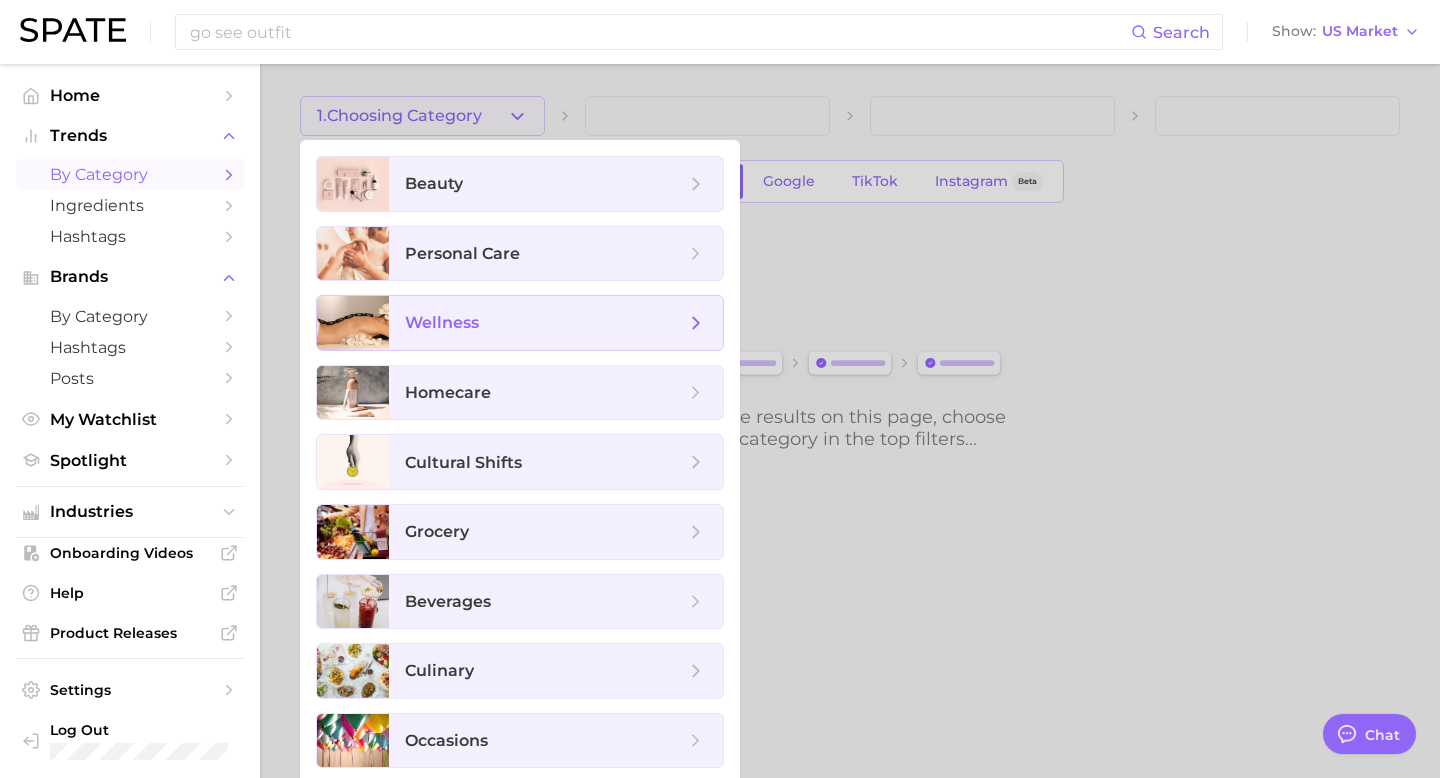 scroll, scrollTop: 6, scrollLeft: 0, axis: vertical 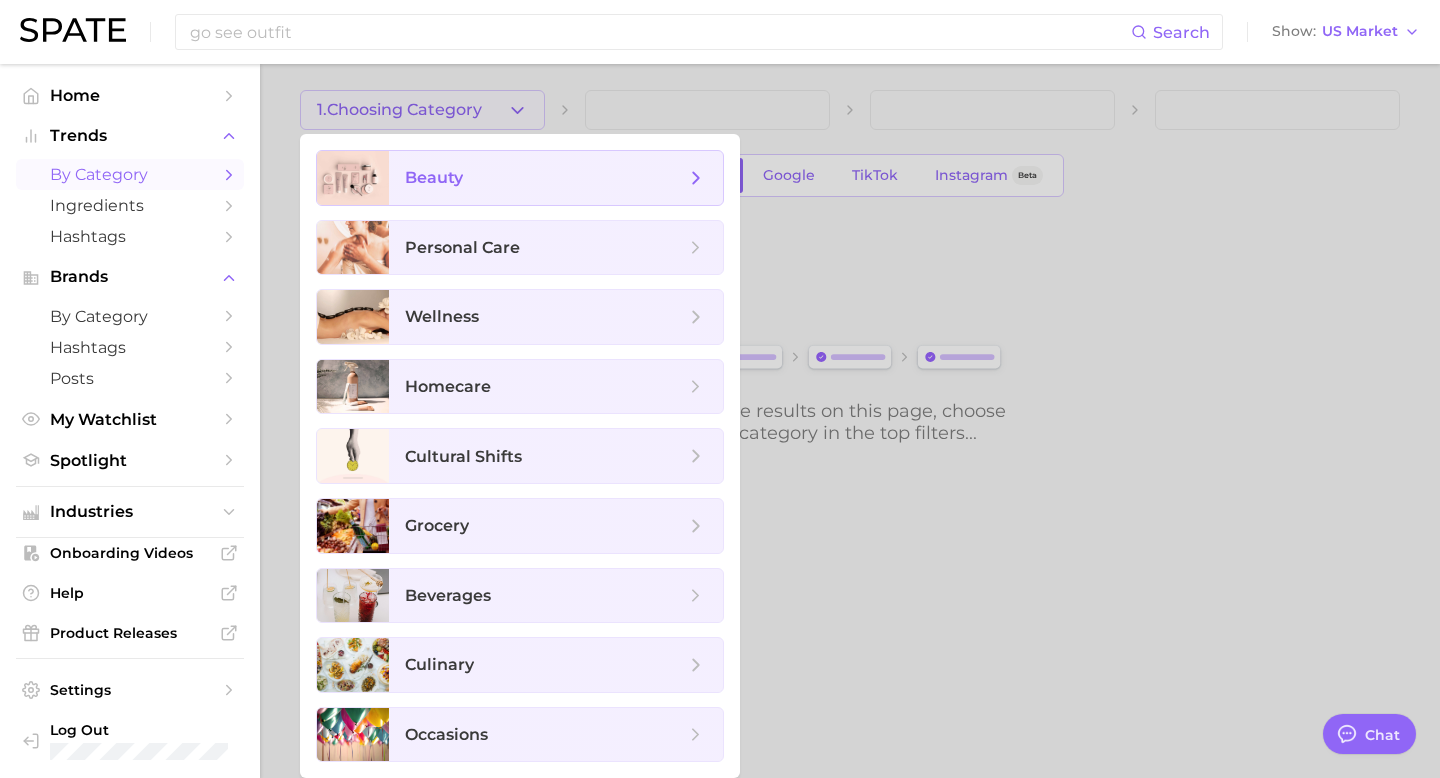 click on "beauty" at bounding box center (556, 178) 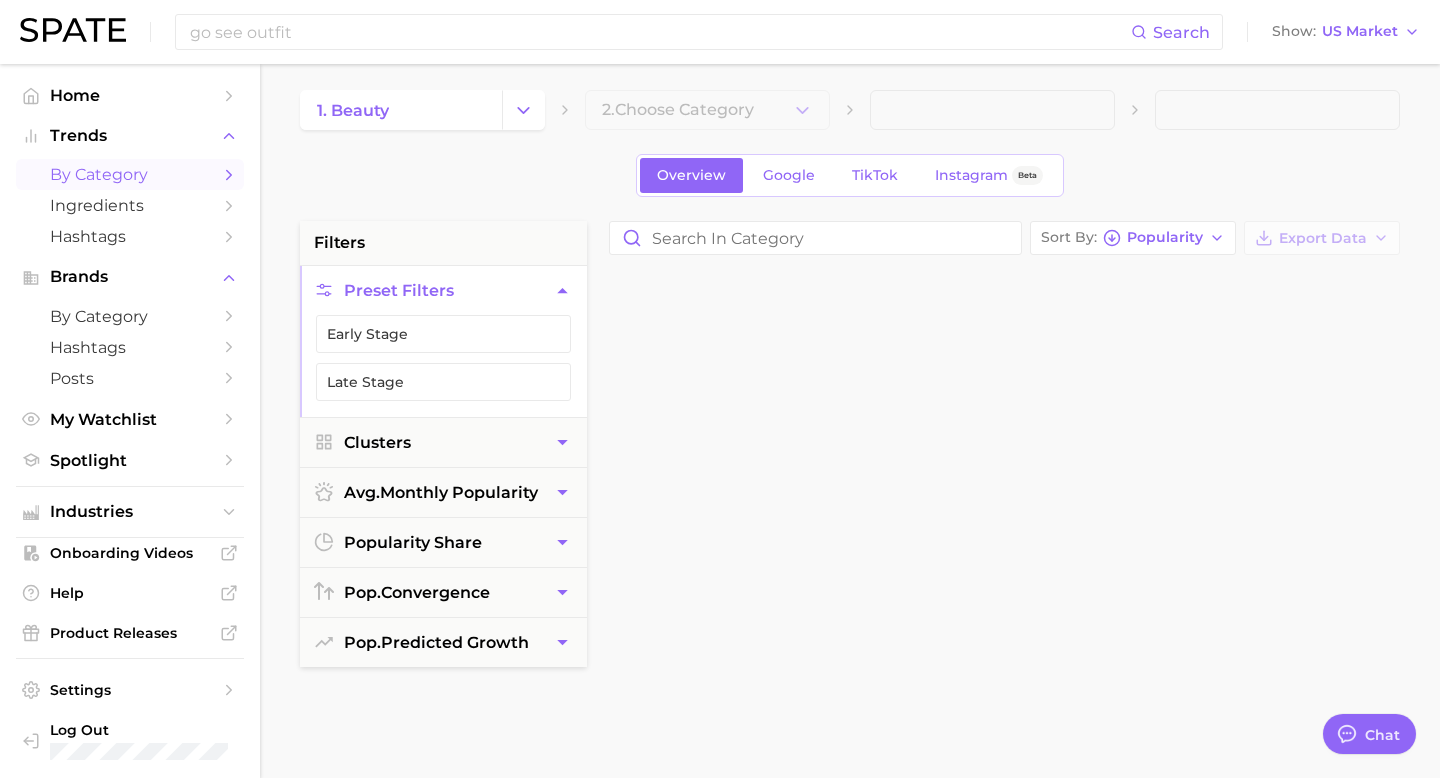scroll, scrollTop: 0, scrollLeft: 0, axis: both 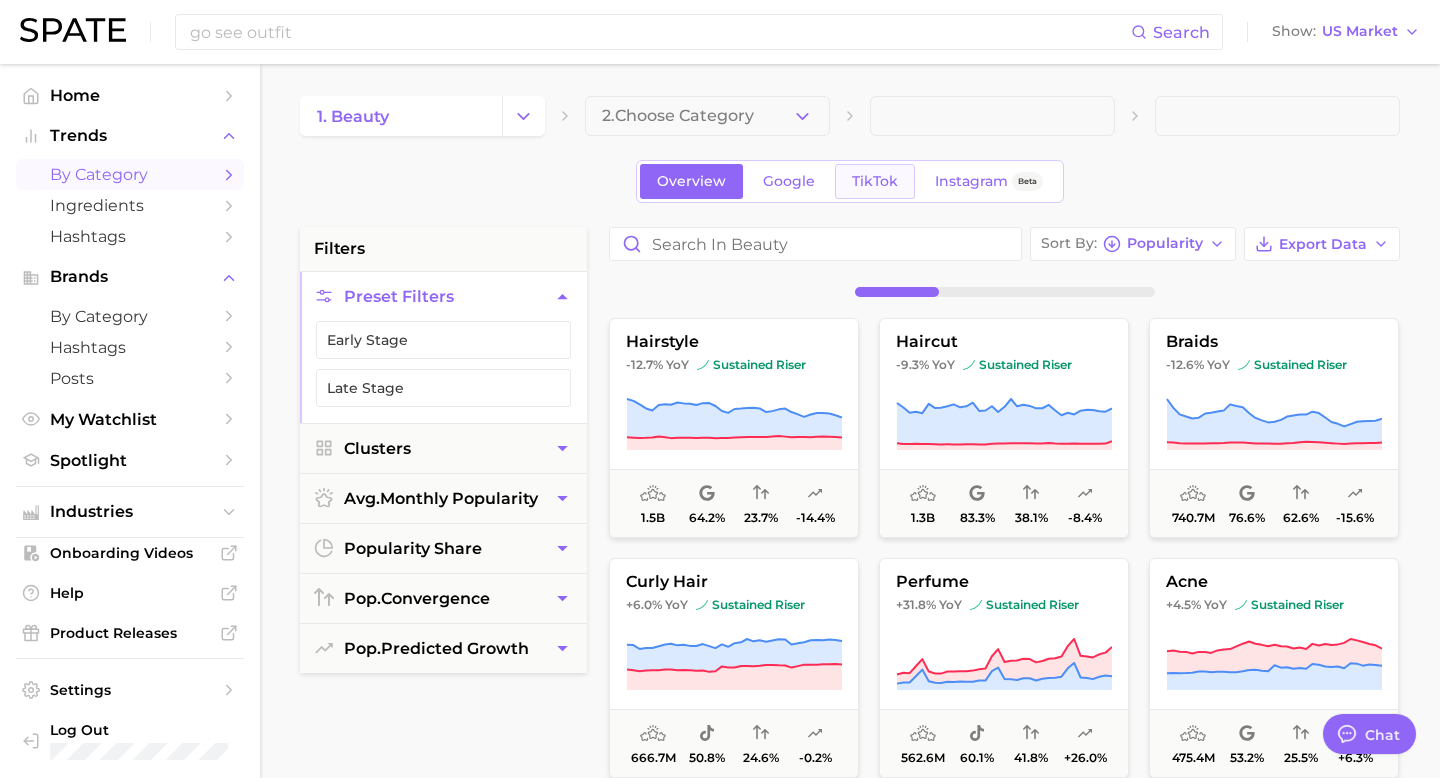 click on "TikTok" at bounding box center (875, 181) 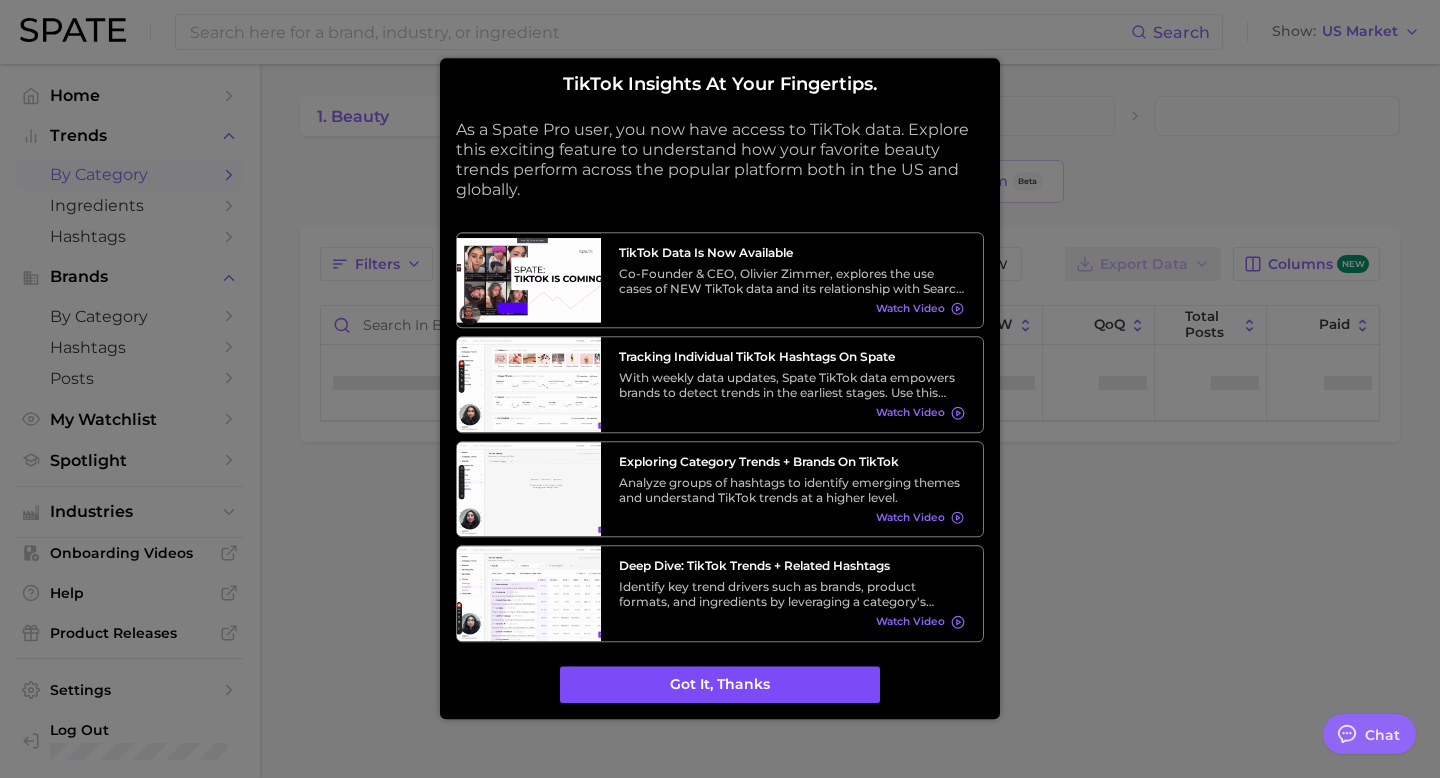 click on "Got it, thanks" at bounding box center [720, 685] 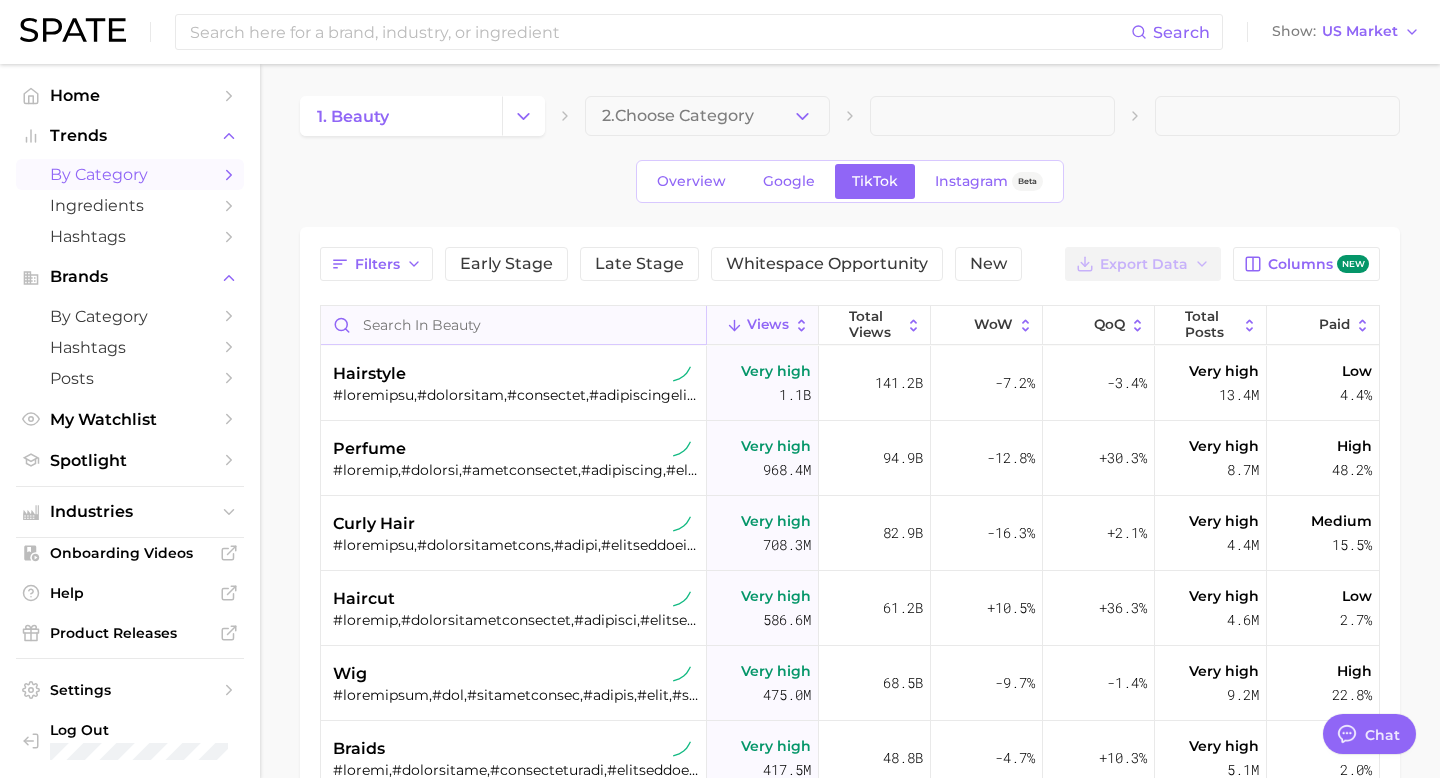 type on "x" 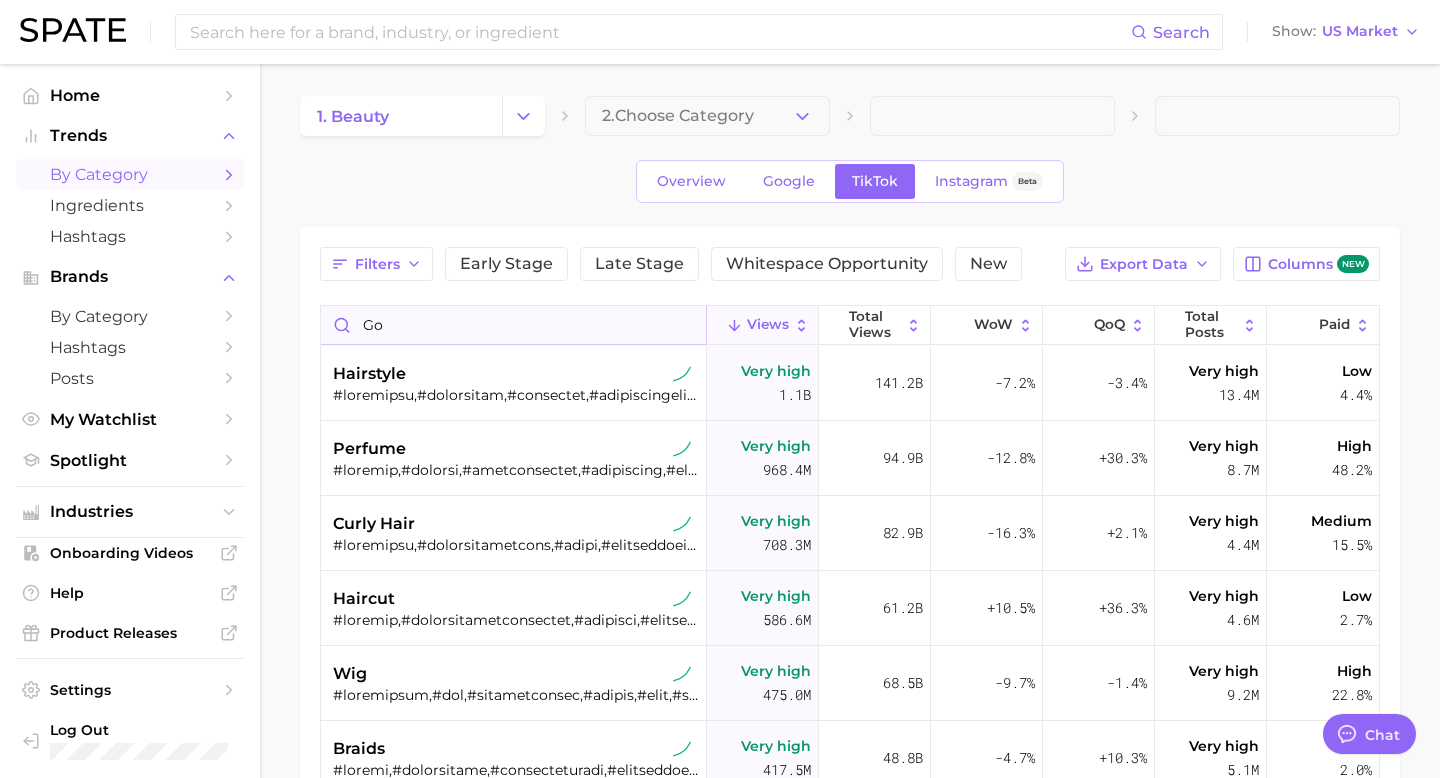 type on "g" 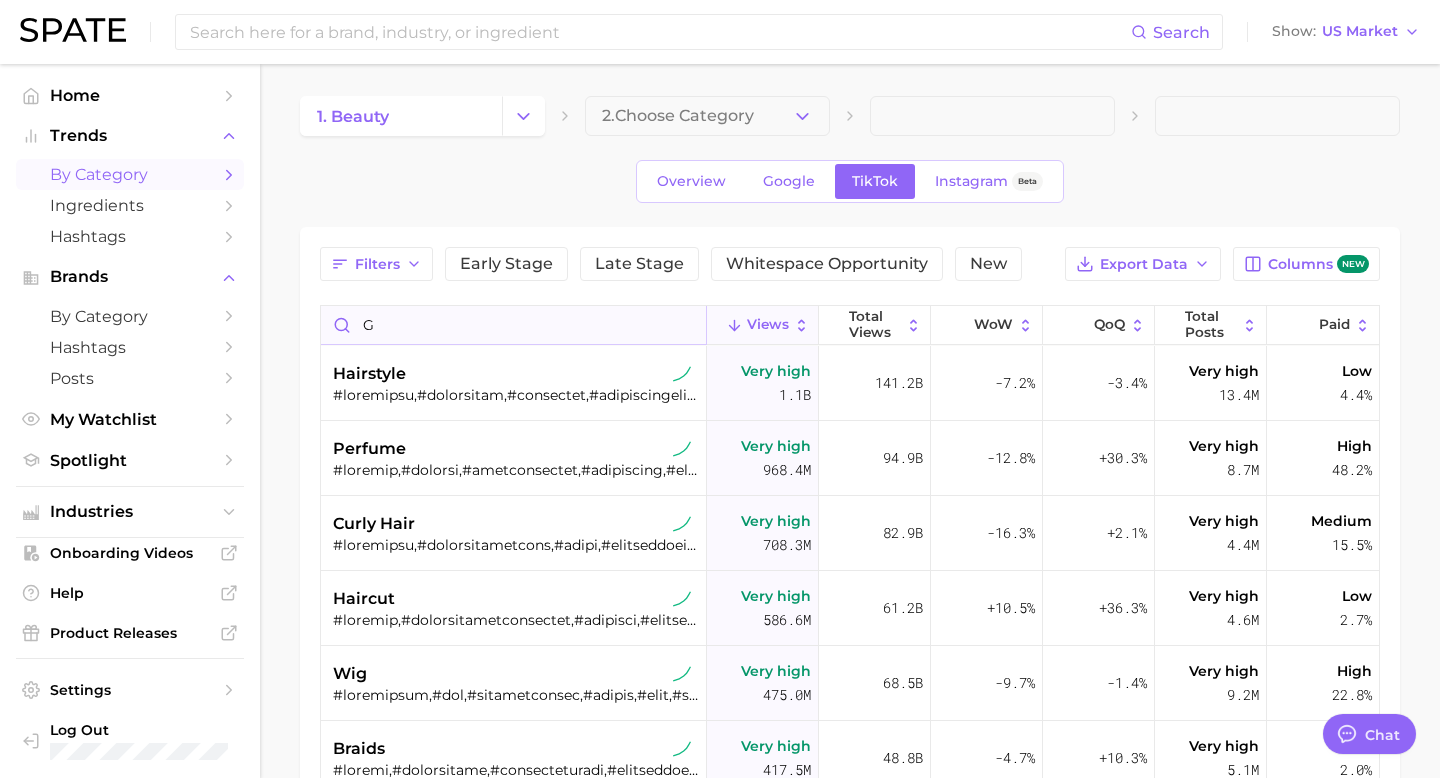 type 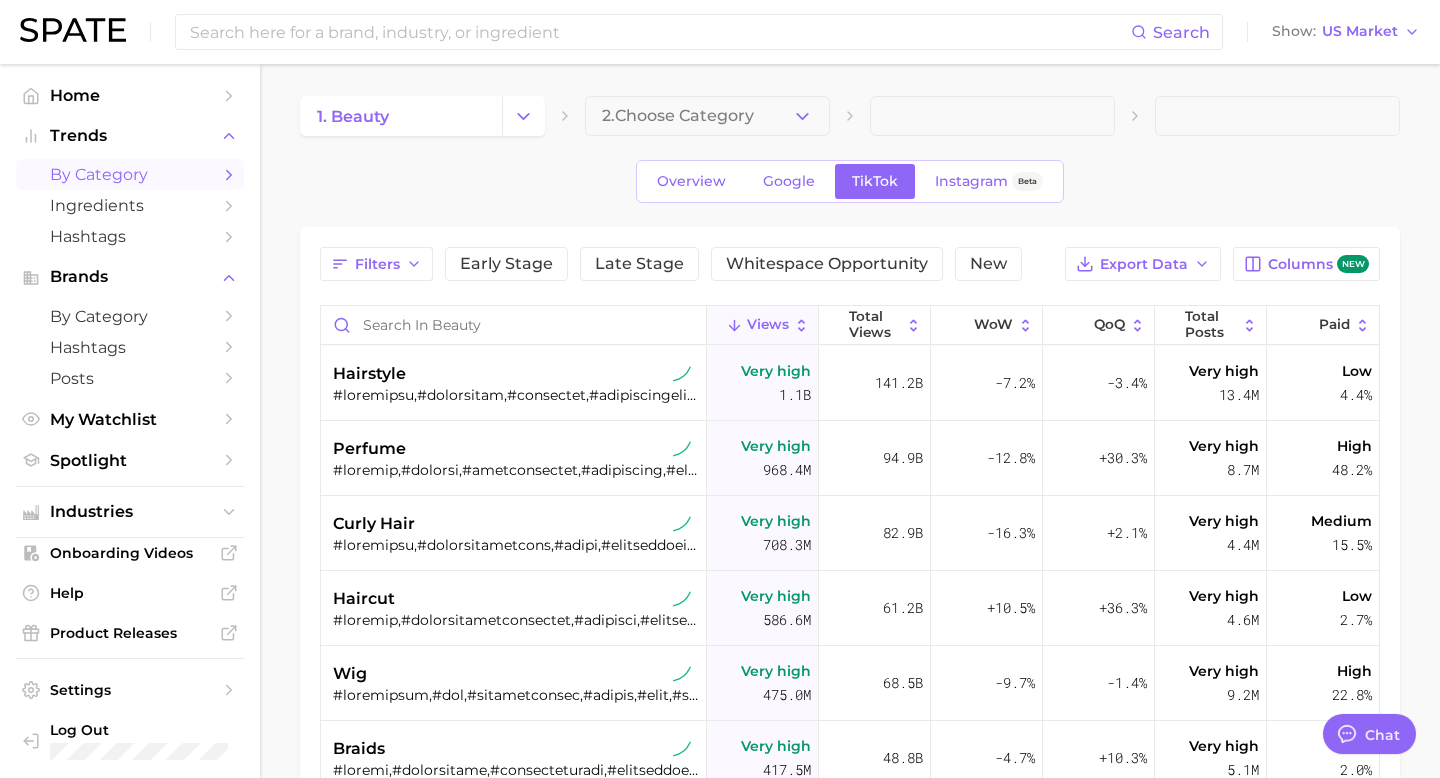 click on "1. beauty 2. Choose Category Overview Google TikTok Instagram Beta Filters Early Stage Late Stage Whitespace Opportunity New Export Data Columns new Views Total Views WoW QoQ Total Posts Paid hairstyle Very high 1.1b 141.2b -7.2% -3.4% Very high 13.4m Low 4.4% perfume Very high 968.4m 94.9b -12.8% +30.3% Very high 8.7m High 48.2% curly hair Very high 708.3m 82.9b -16.3% +2.1% Very high 4.4m Medium 15.5% haircut Very high 586.6m 61.2b +10.5% +36.3% Very high 4.6m Low 2.7% wig Very high 475.0m 68.5b -9.7% -1.4% Very high 9.2m High 22.8% braids Very high 417.5m 48.8b -4.7% +10.3% Very high 5.1m Low 2.0% hair salon Very high 397.8m 57.6b -6.9% +4.0% Very high 6.5m Low 2.1% blond hair Very high 337.6m 39.8b -18.5% +9.0% Very high 10.0m Low 3.0% nail art Very high 321.8m 43.5b -19.9% +3.8% Very high 10.8m Low 3.7% acne Very high 320.1m 64.4b -1.4% -22.9% Very high 2.4m High 26.2% locs Very high 303.6m 35.8b -7.1% +12.9% Very high 7.1m Low 2.4% nail salon Very high 291.5m 31.8b -4.7% +11.4% Very high 6.0m Medium" at bounding box center [850, 633] 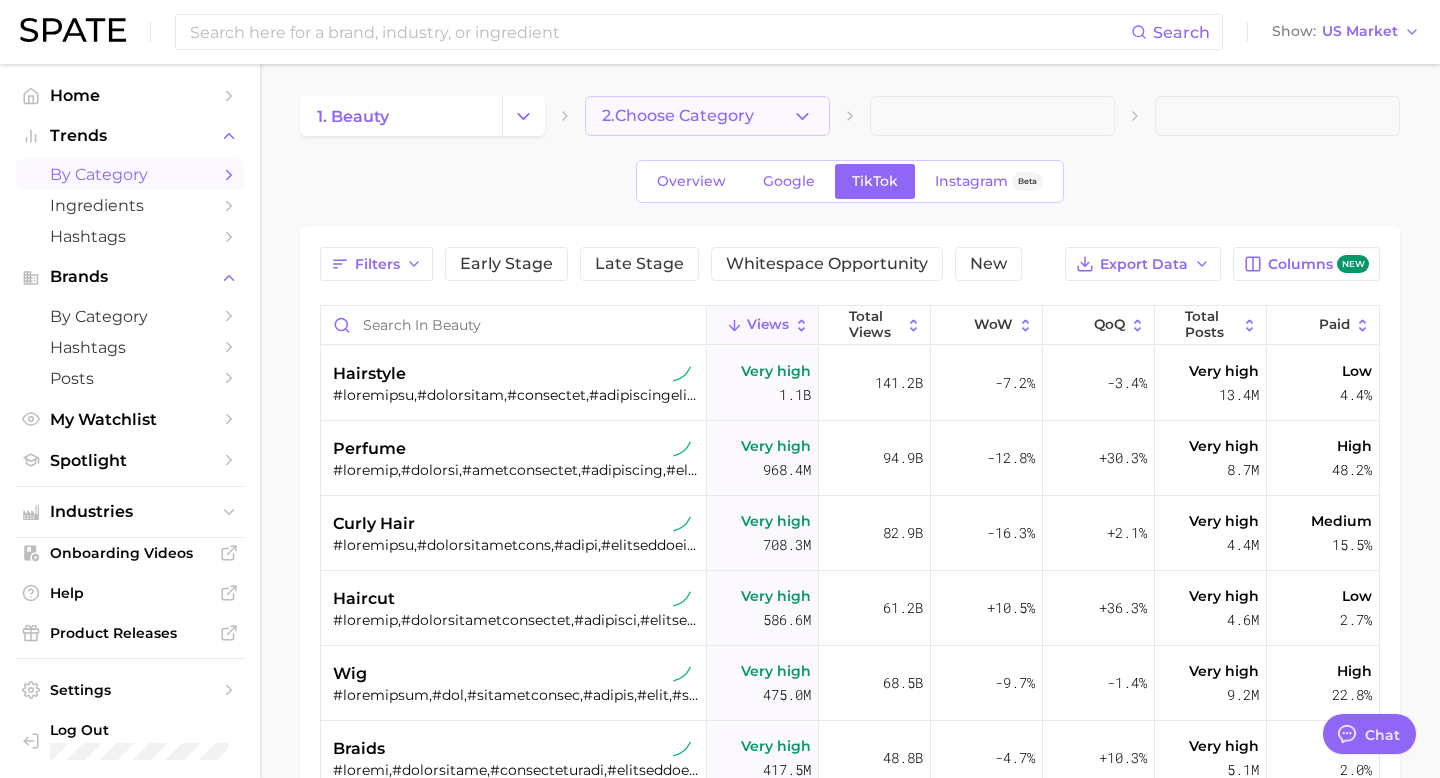 click on "2.  Choose Category" at bounding box center [678, 116] 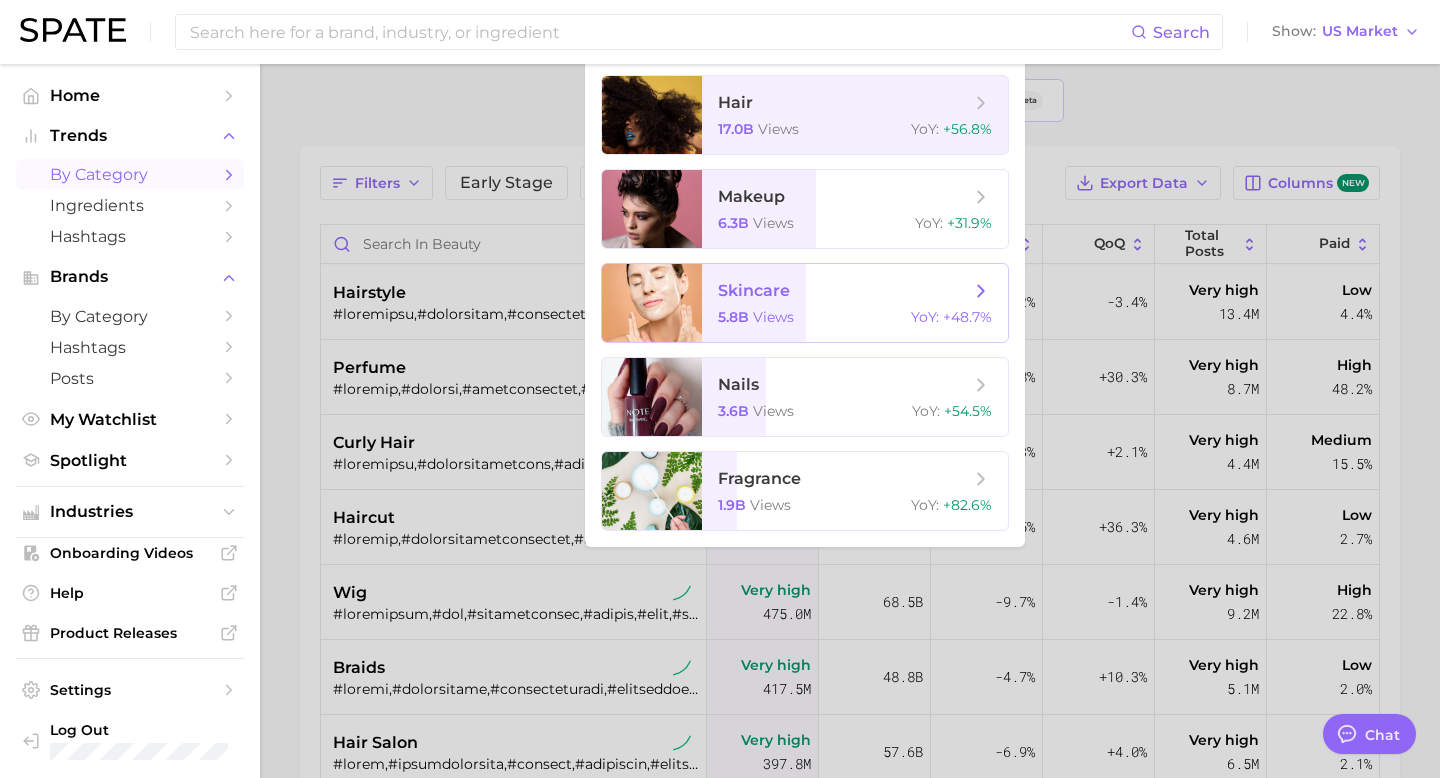 scroll, scrollTop: 0, scrollLeft: 0, axis: both 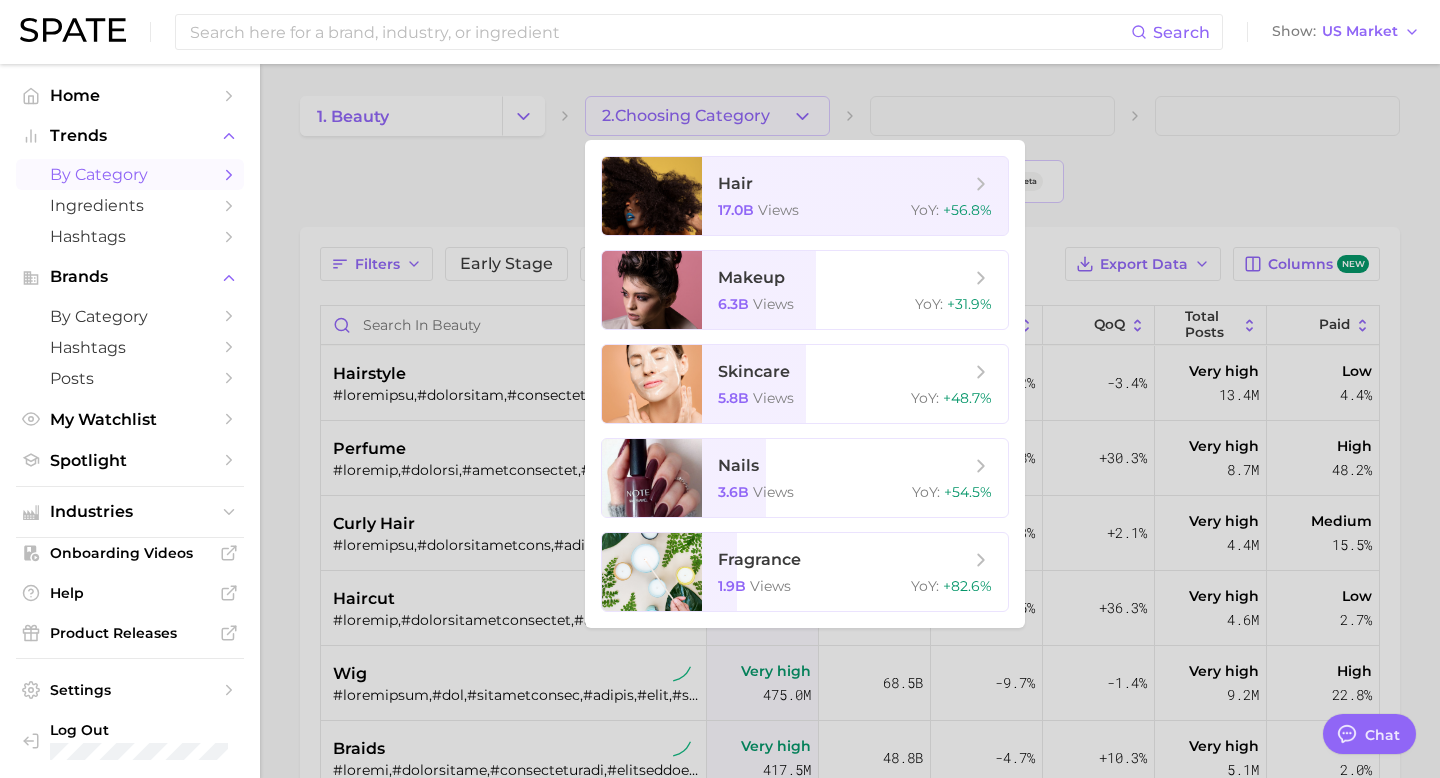 click at bounding box center (720, 389) 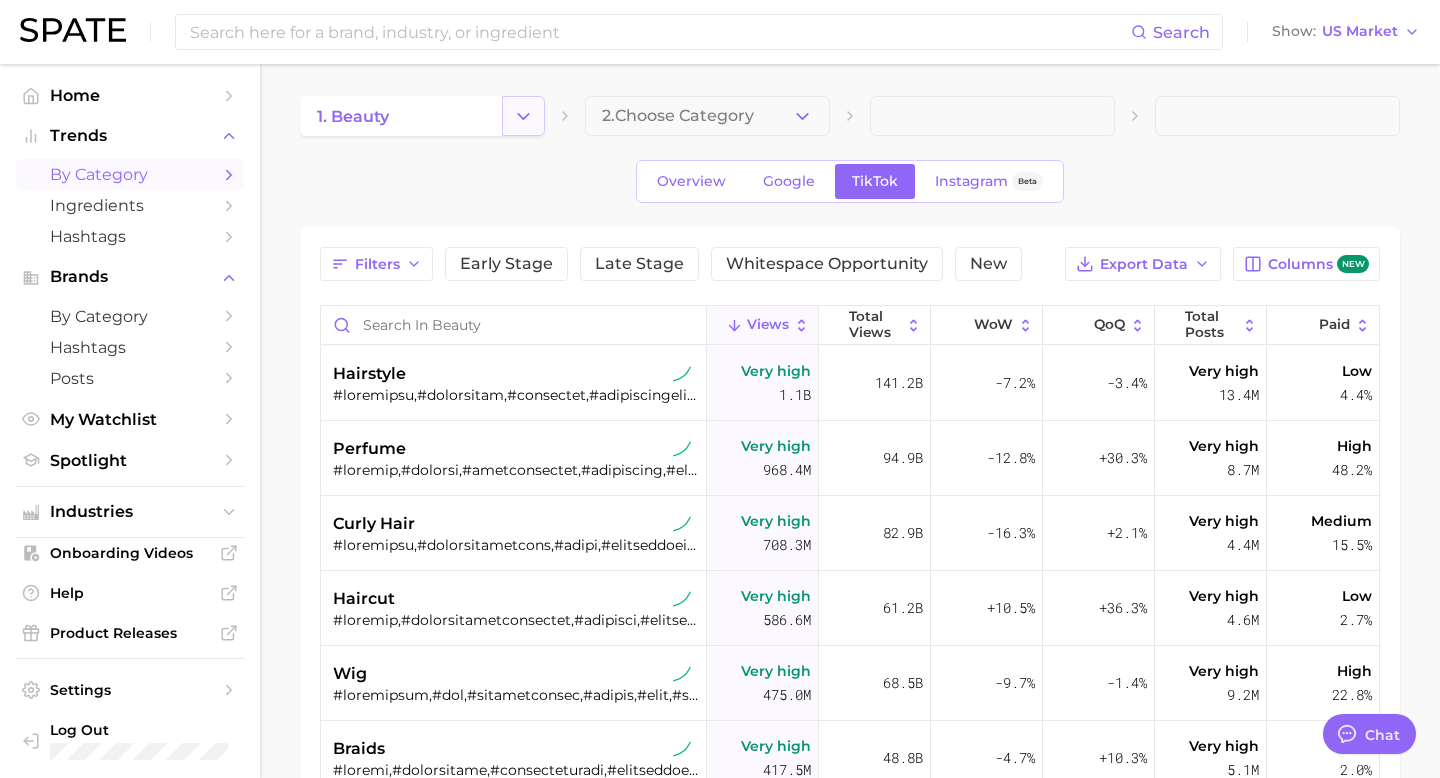 click at bounding box center (523, 116) 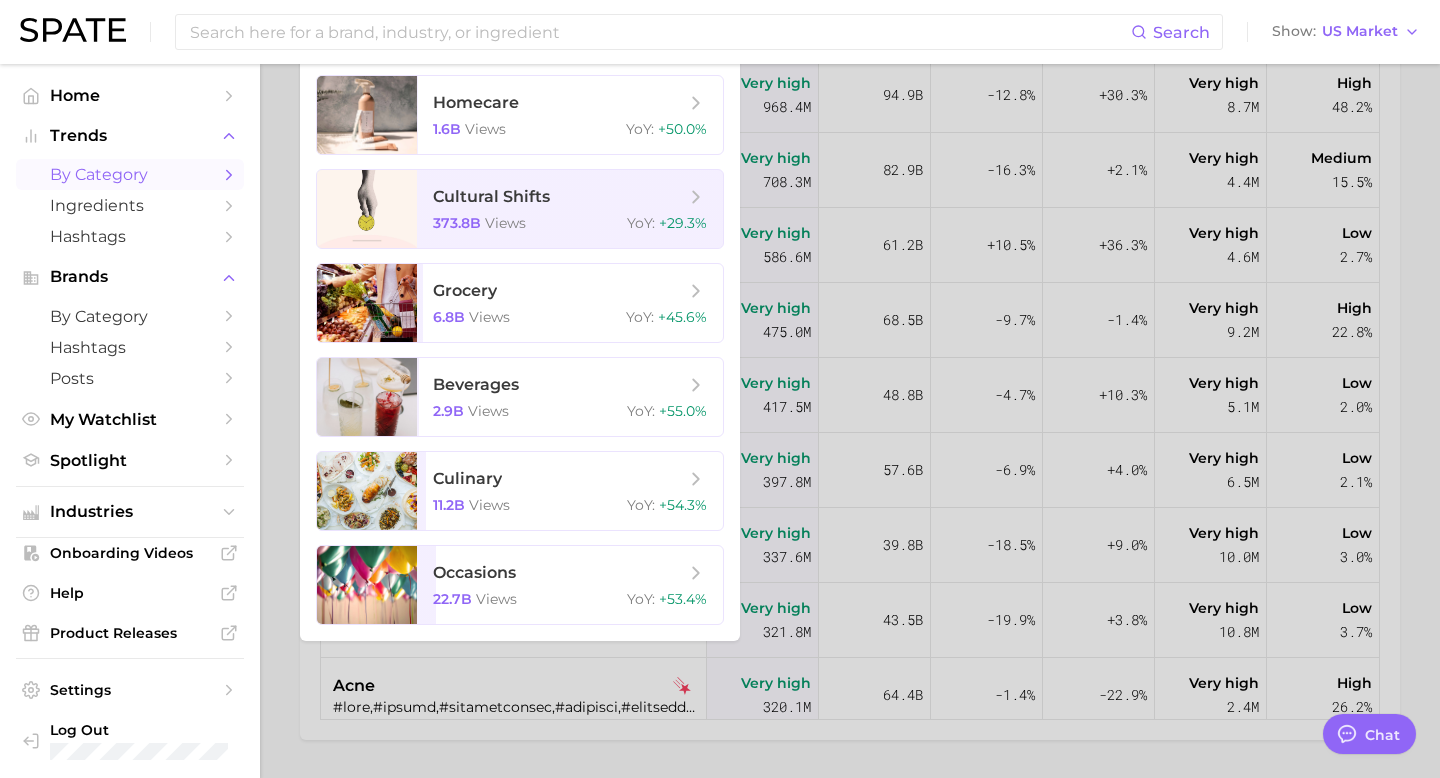 scroll, scrollTop: 425, scrollLeft: 0, axis: vertical 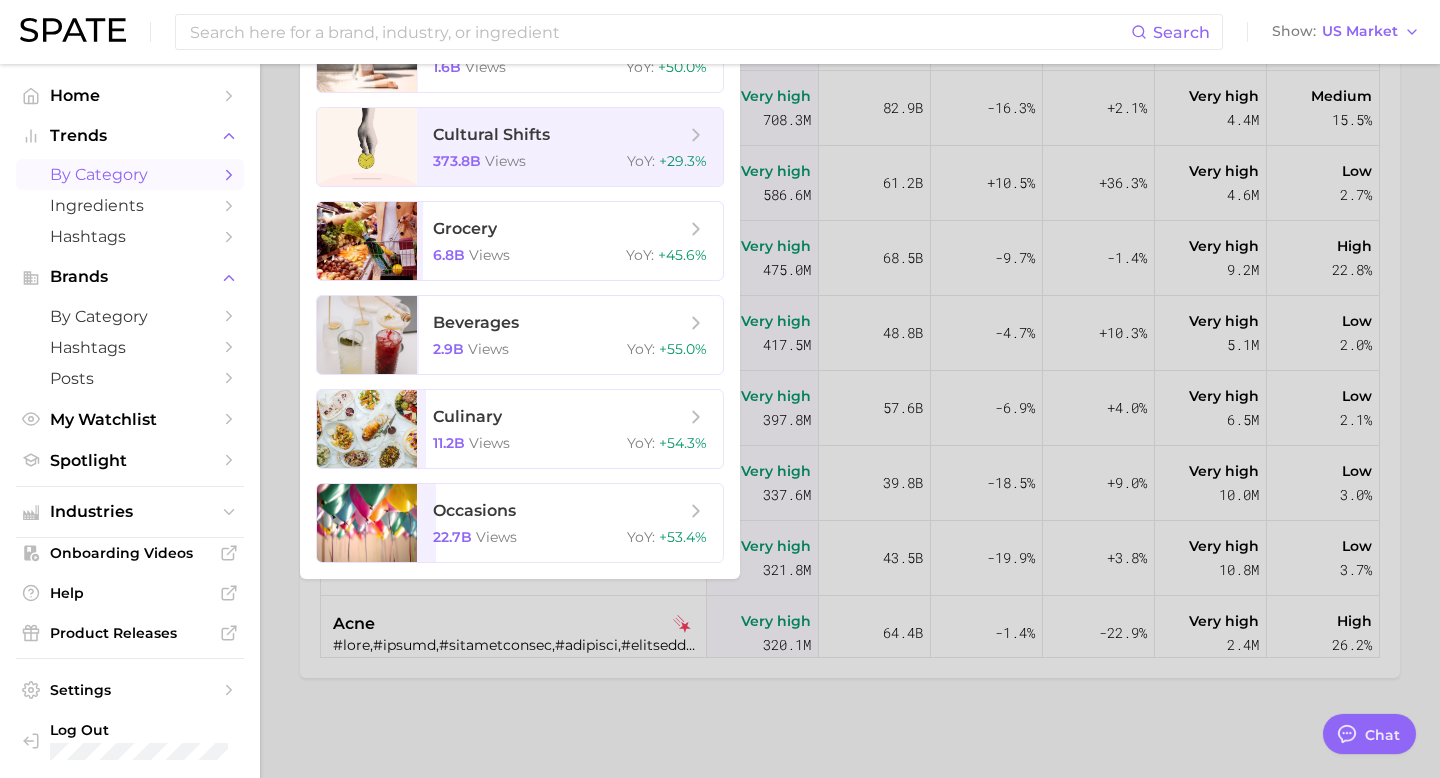 click at bounding box center [720, 389] 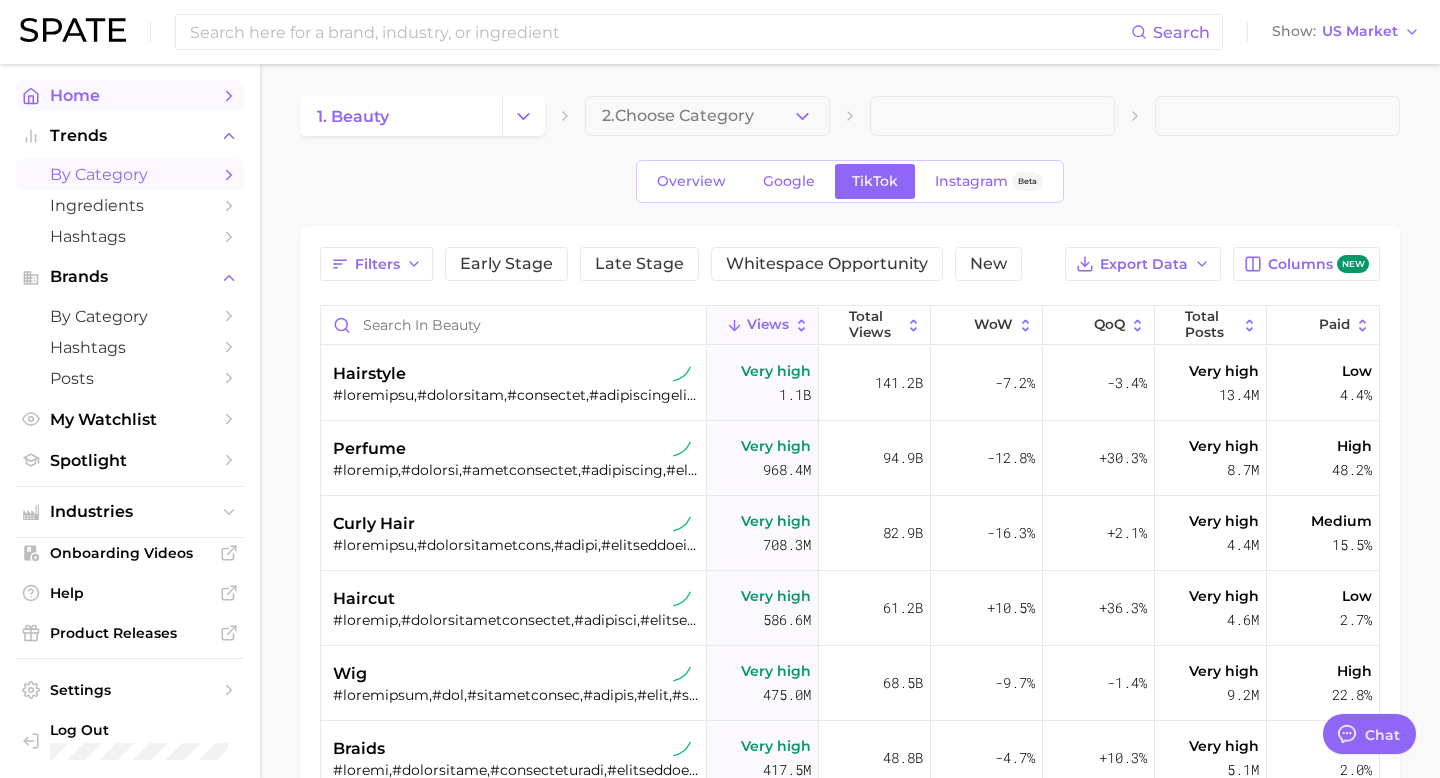 click on "Home" at bounding box center [130, 95] 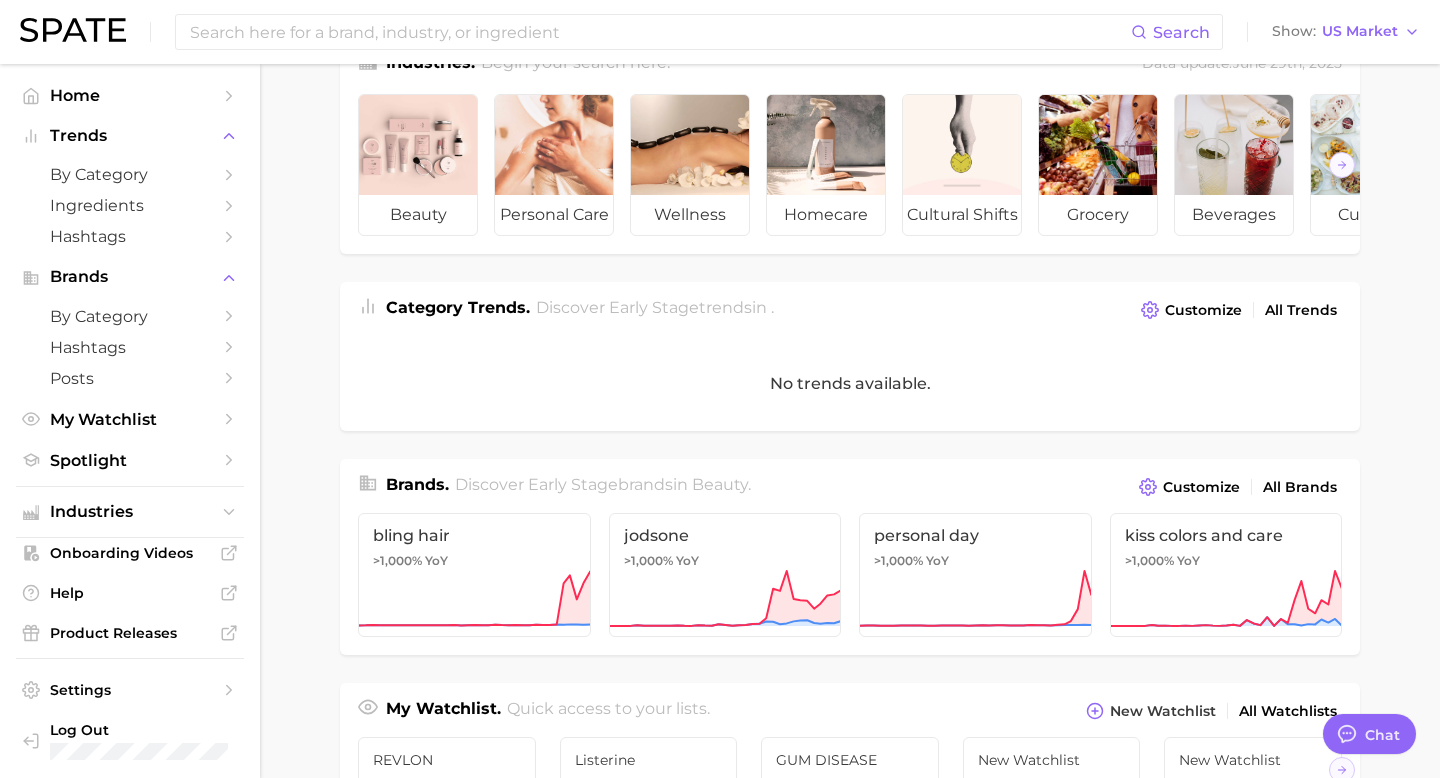 scroll, scrollTop: 0, scrollLeft: 0, axis: both 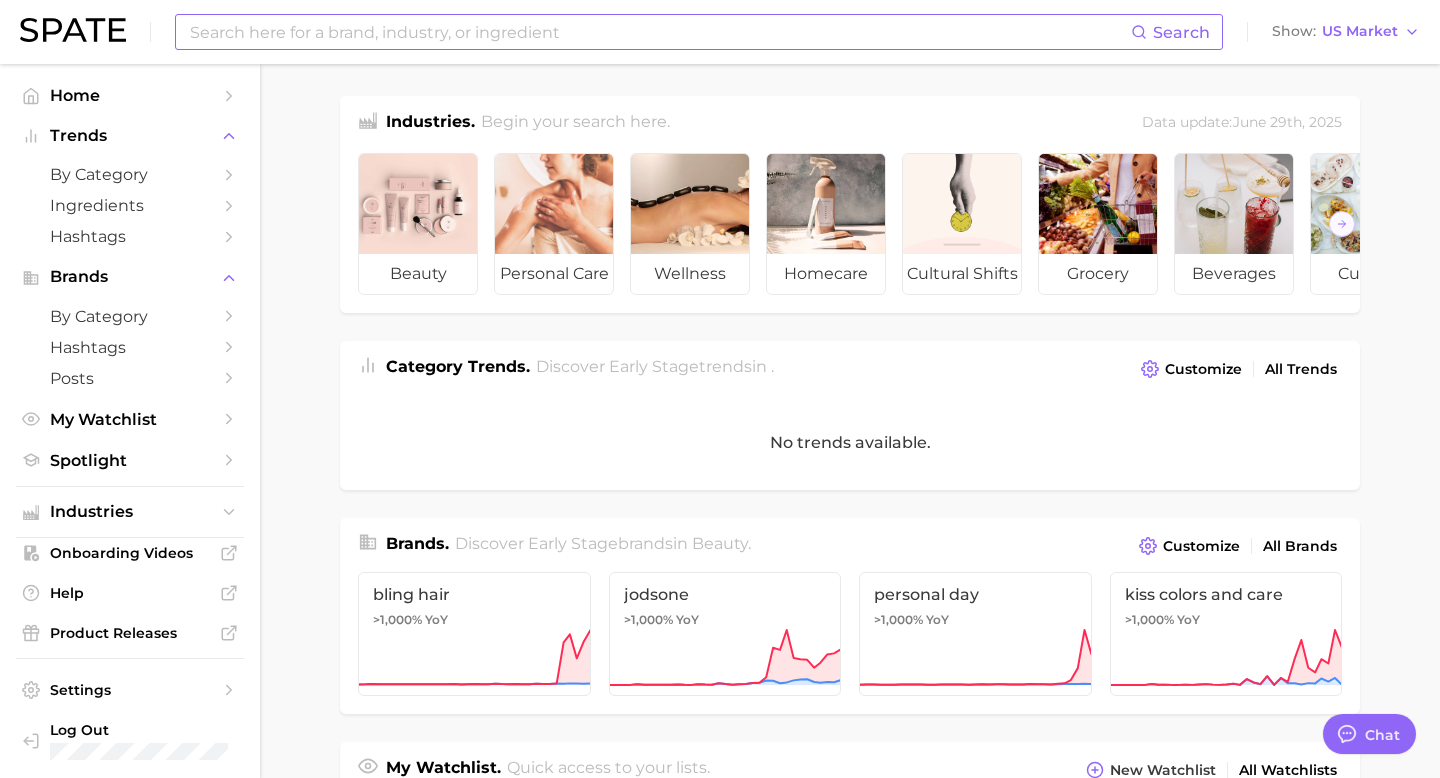 click at bounding box center (659, 32) 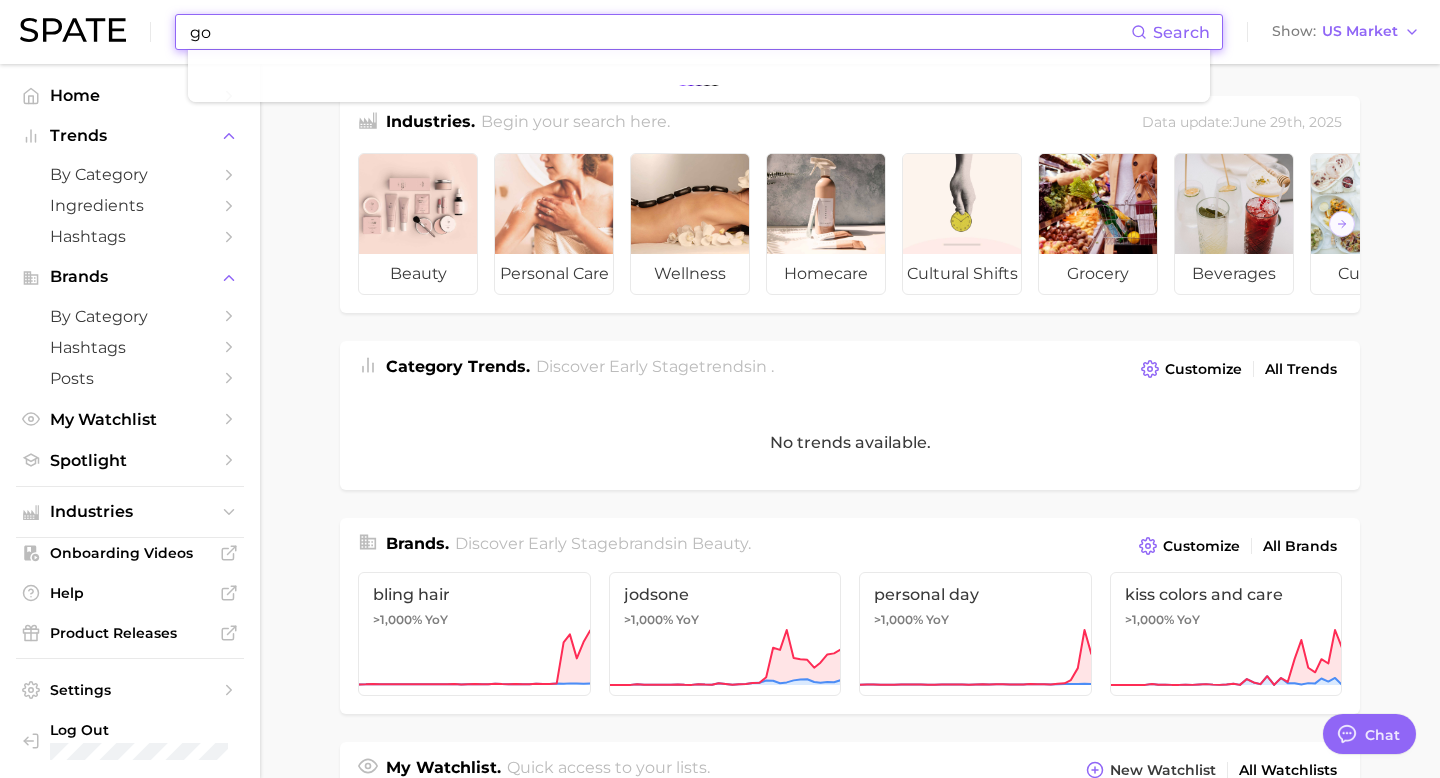 type on "g" 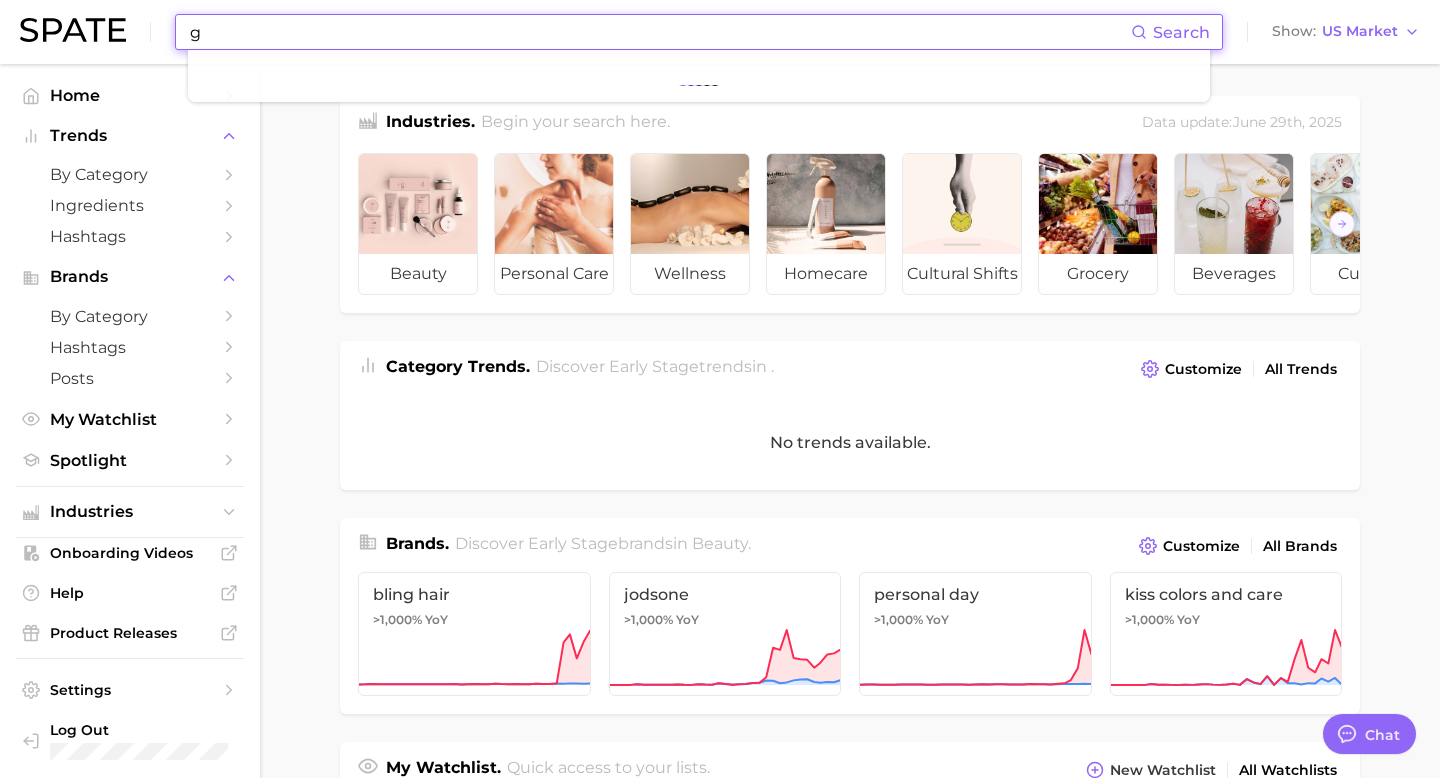 type 